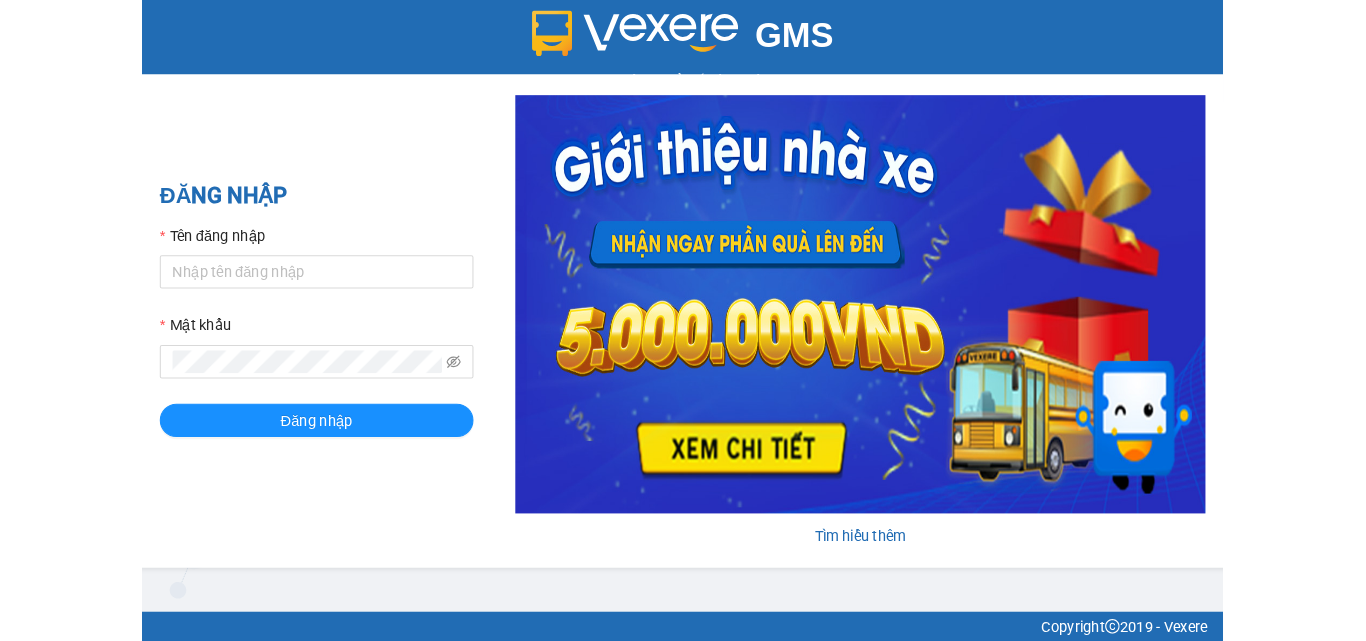 scroll, scrollTop: 0, scrollLeft: 0, axis: both 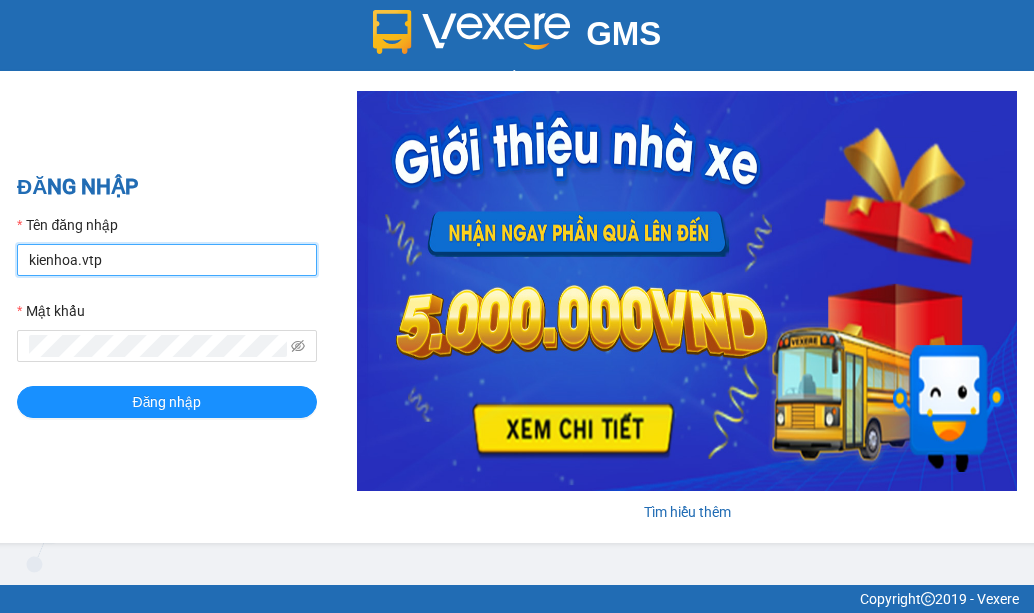 click on "kienhoa.vtp" at bounding box center (167, 260) 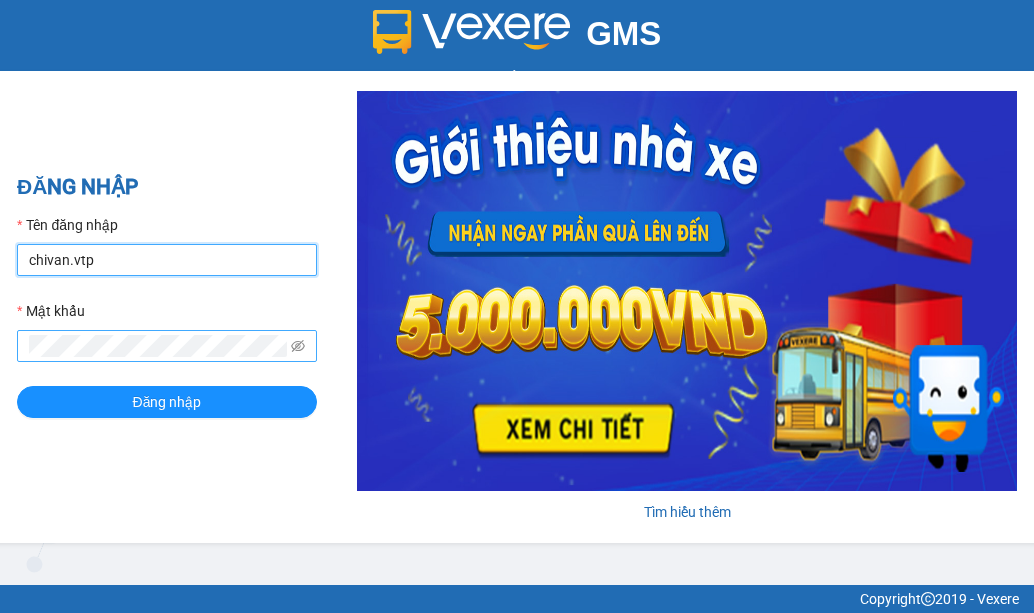 type on "chivan.vtp" 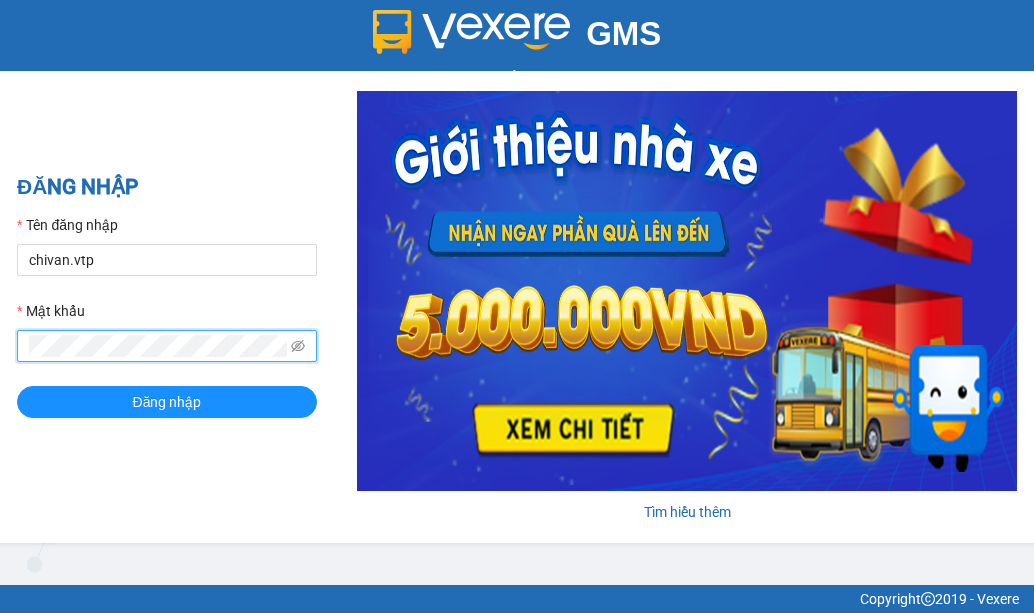click on "Đăng nhập" at bounding box center (167, 402) 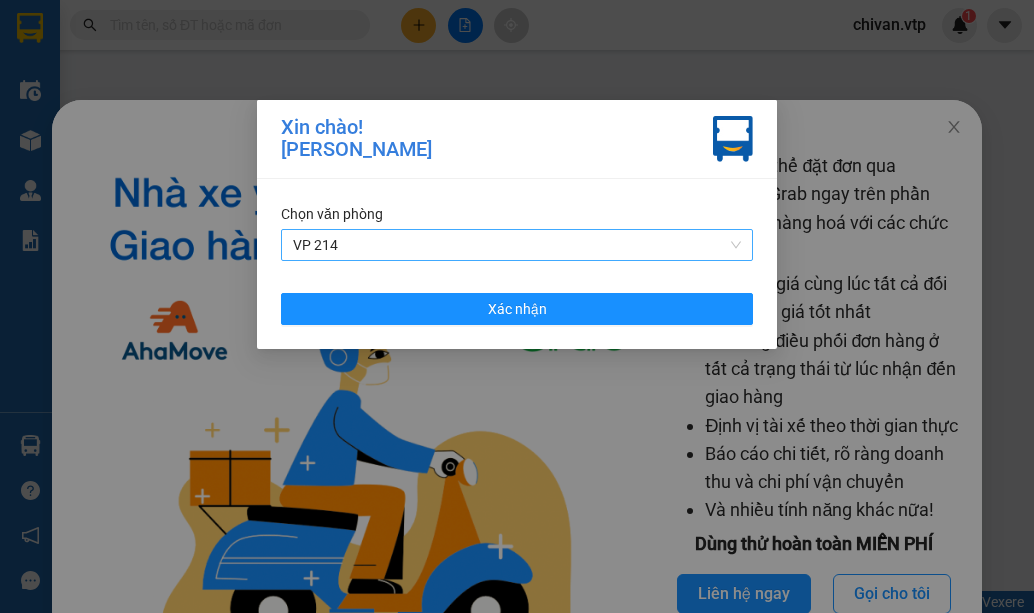 drag, startPoint x: 680, startPoint y: 248, endPoint x: 663, endPoint y: 264, distance: 23.345236 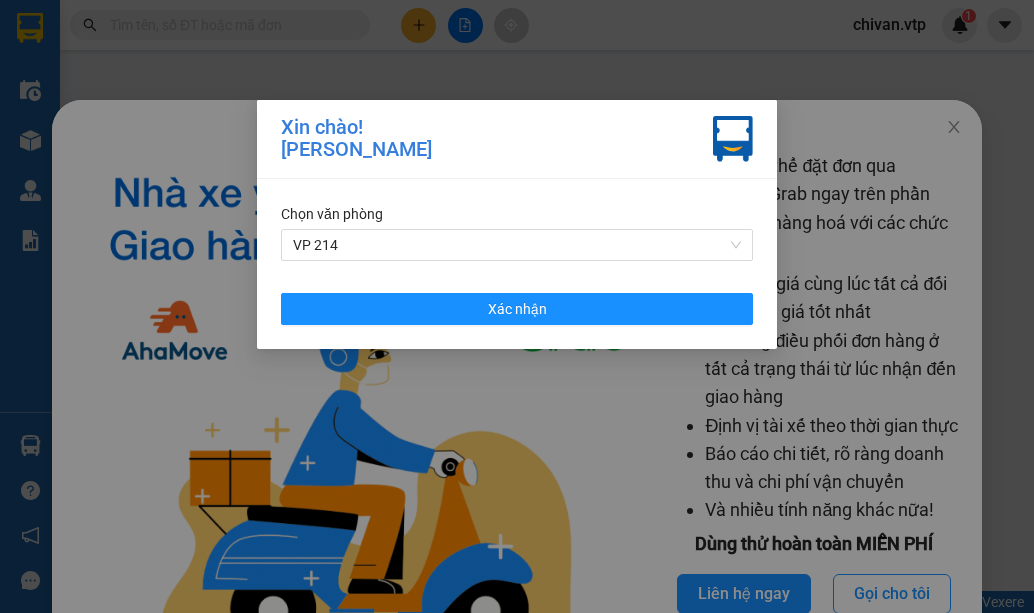 click on "VP 214" at bounding box center [517, 245] 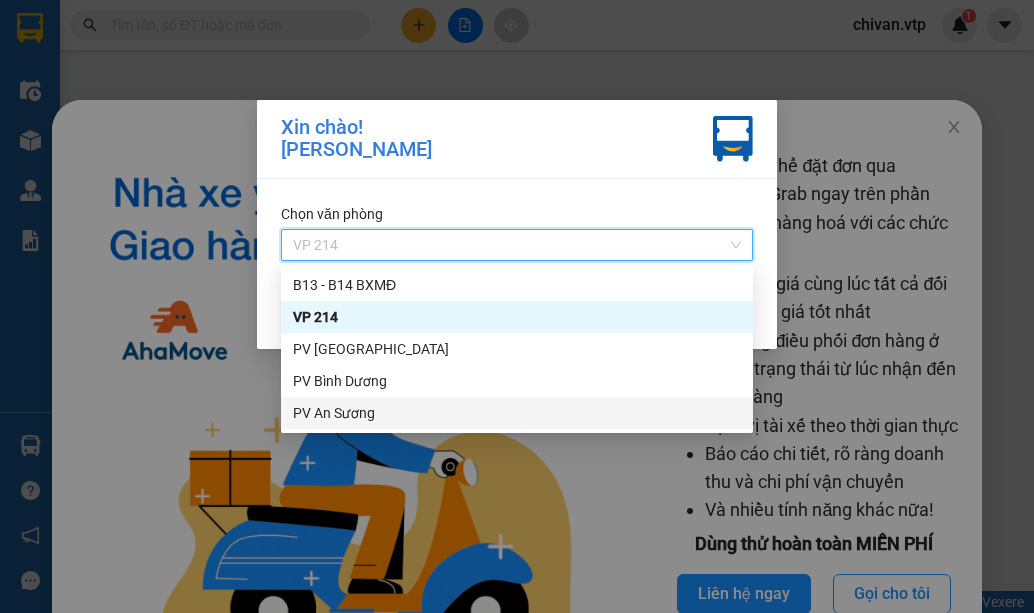 click on "PV An Sương" at bounding box center (517, 413) 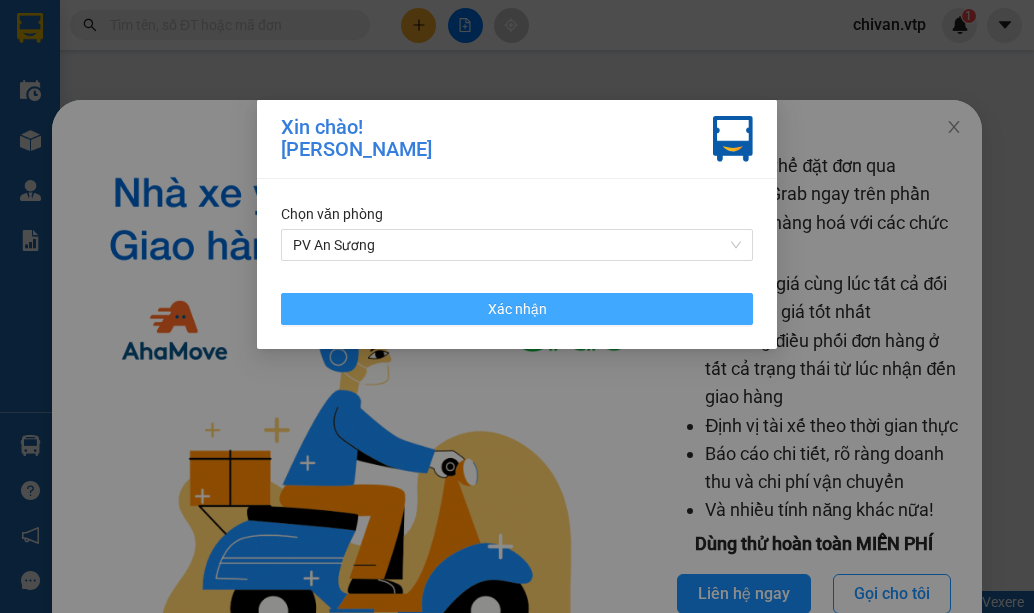 click on "Xác nhận" at bounding box center [517, 309] 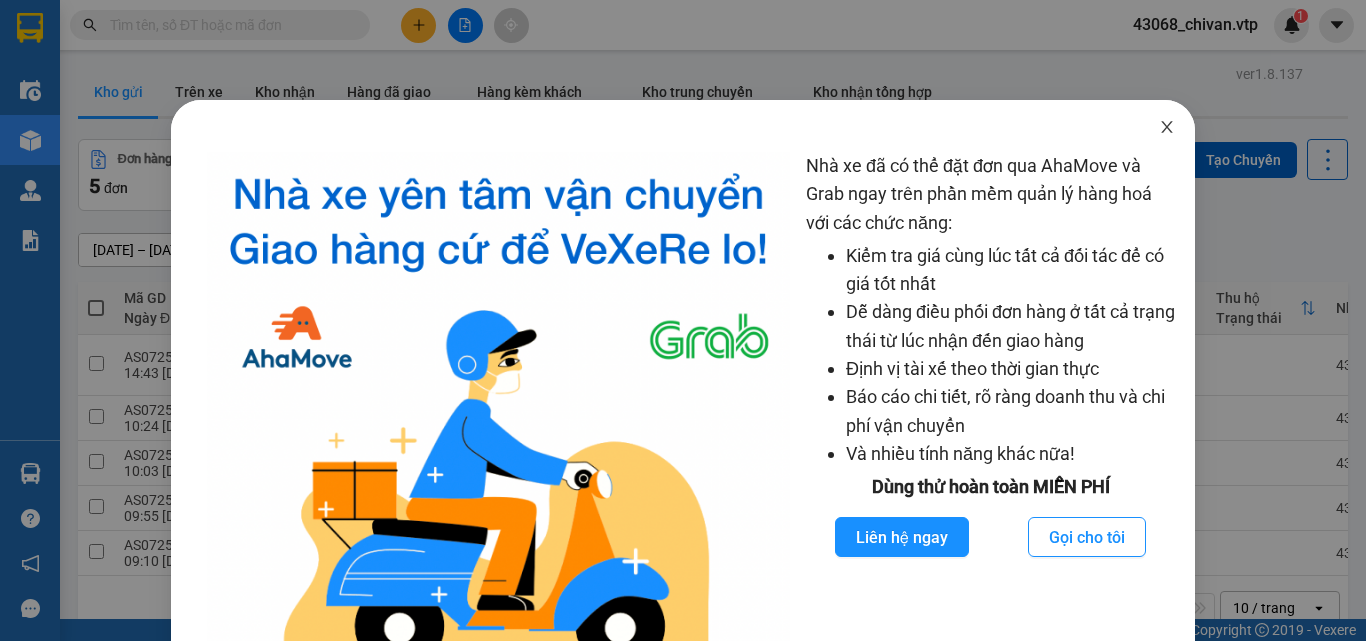 click 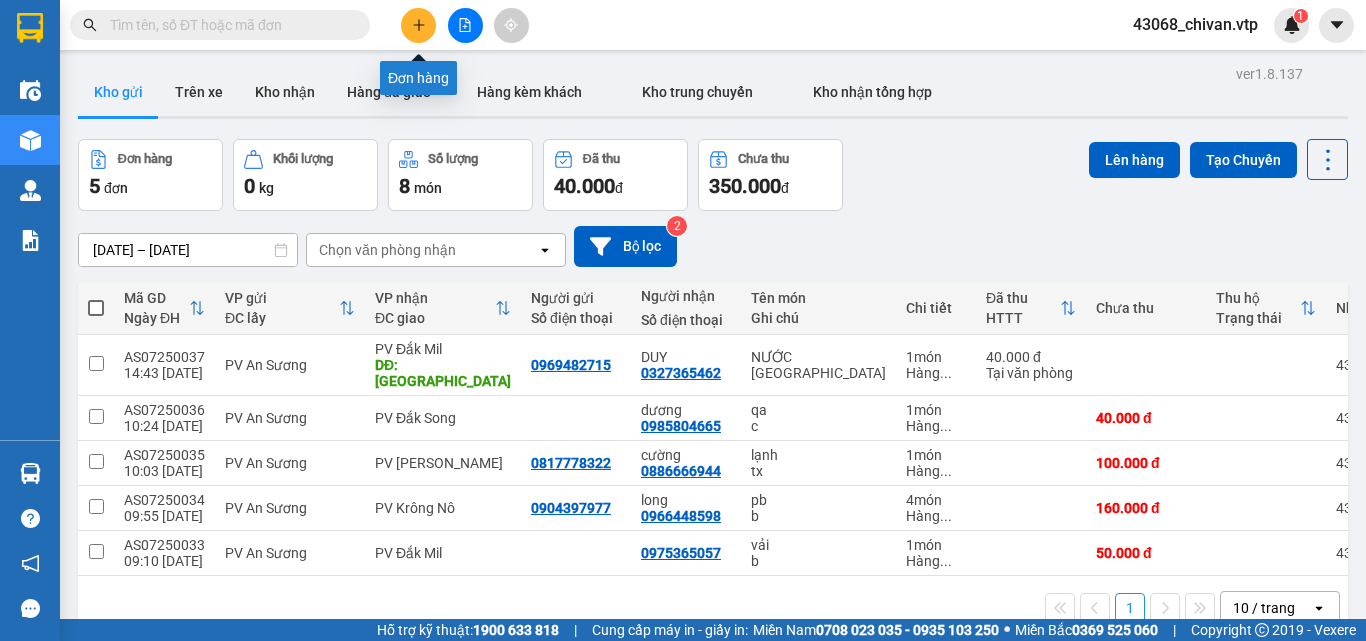 click 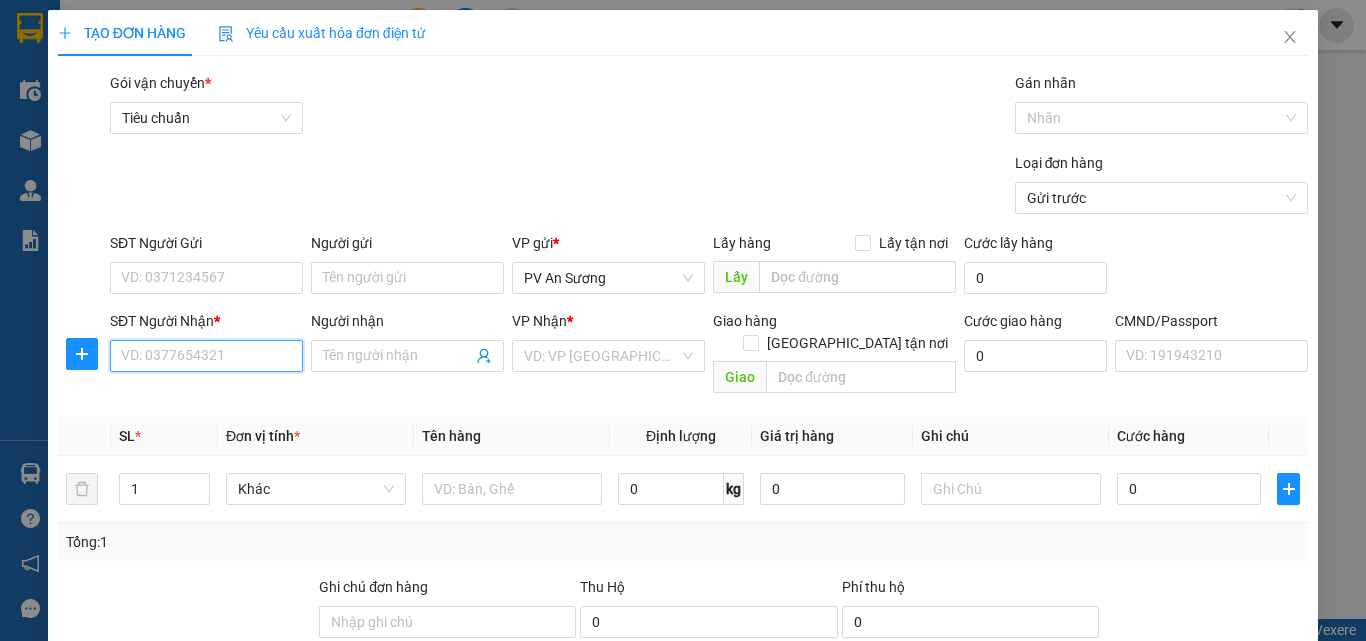 click on "SĐT Người Nhận  *" at bounding box center [206, 356] 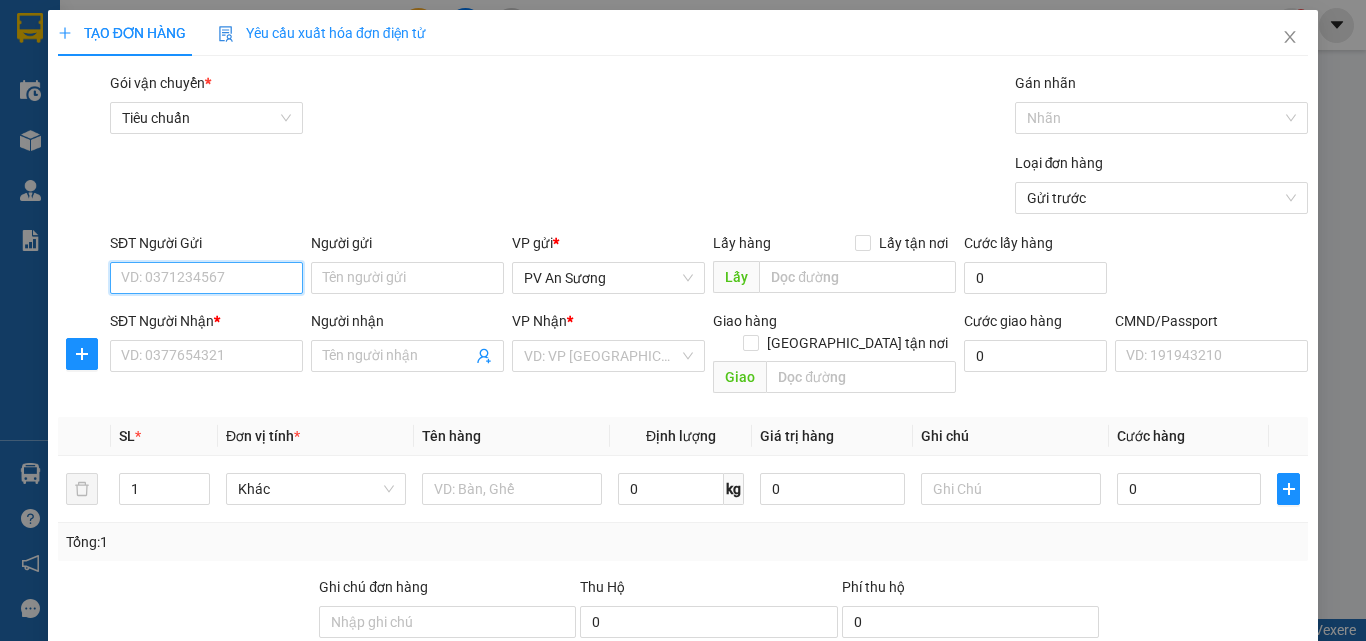 click on "SĐT Người Gửi" at bounding box center (206, 278) 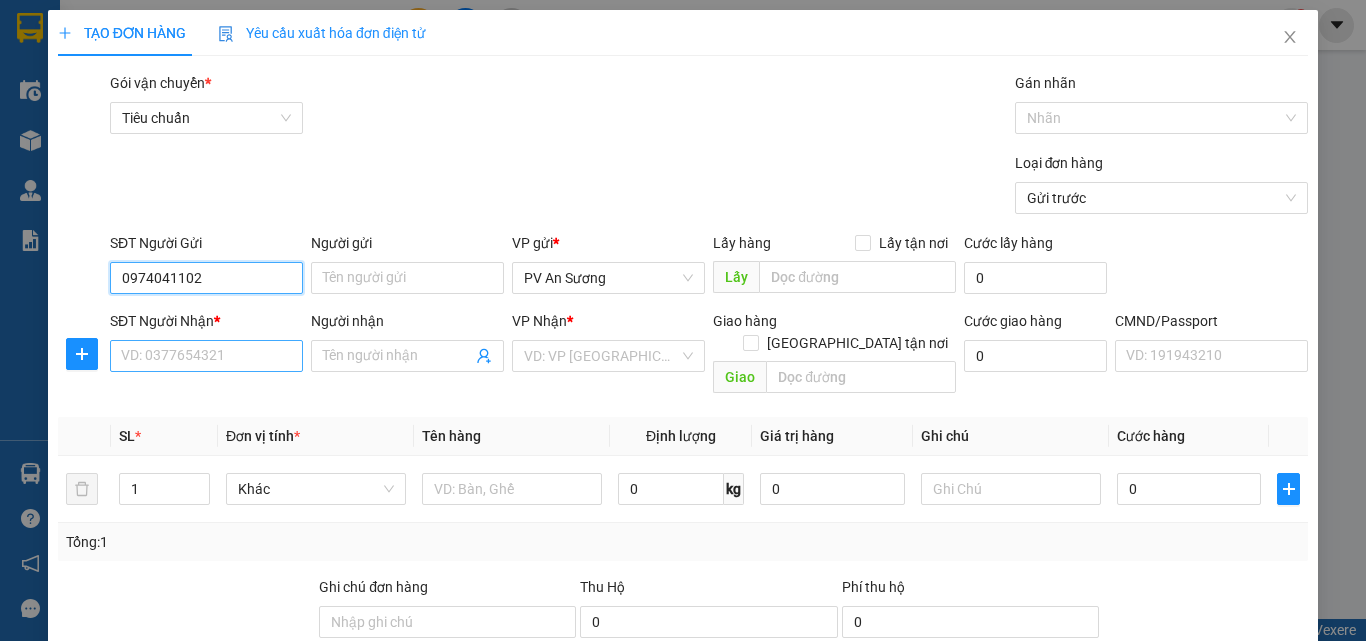 type on "0974041102" 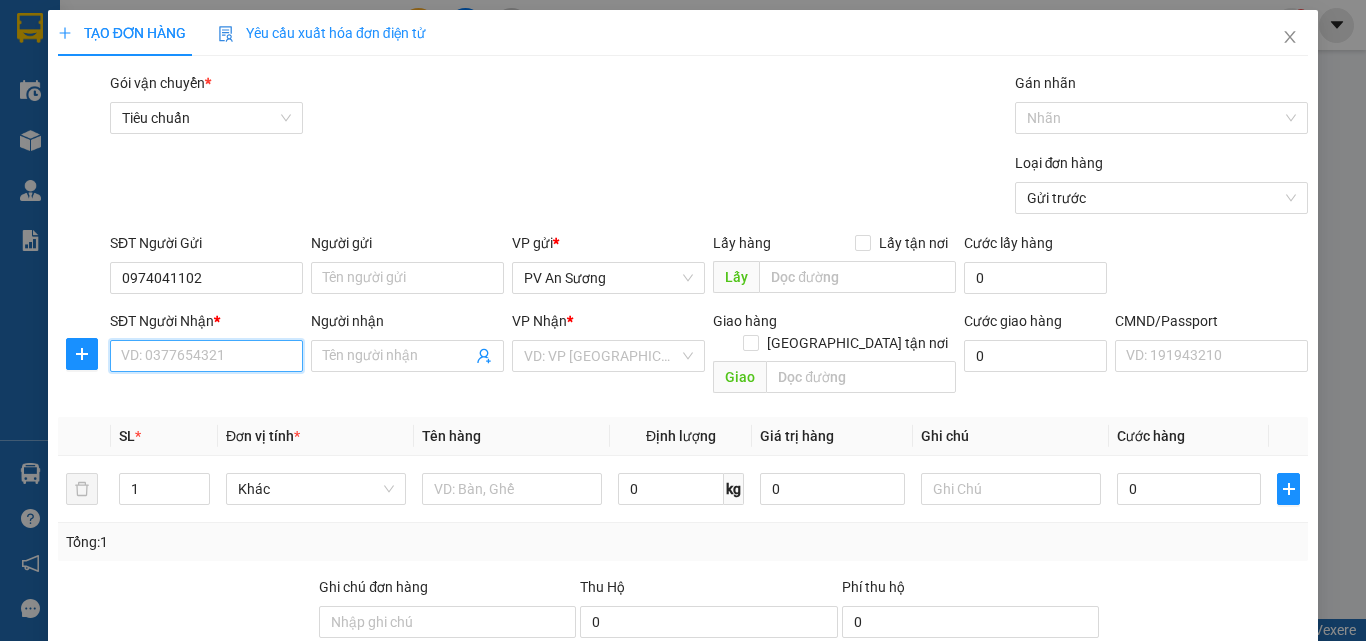 click on "SĐT Người Nhận  *" at bounding box center [206, 356] 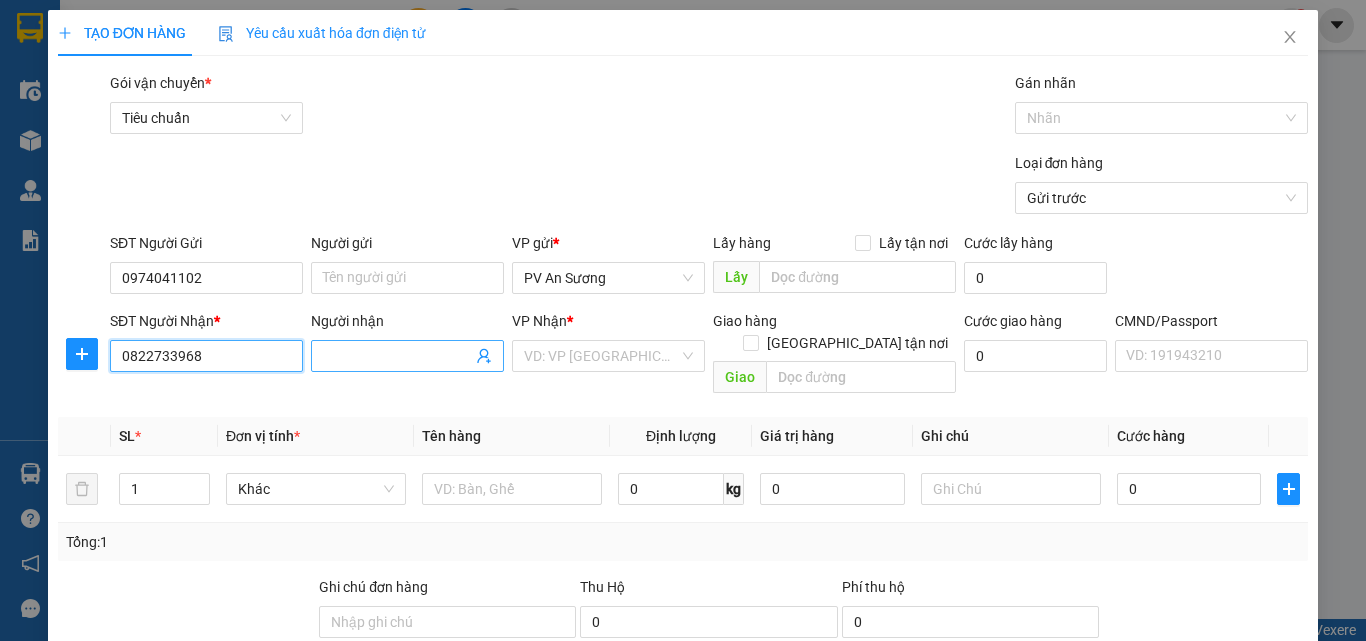 type on "0822733968" 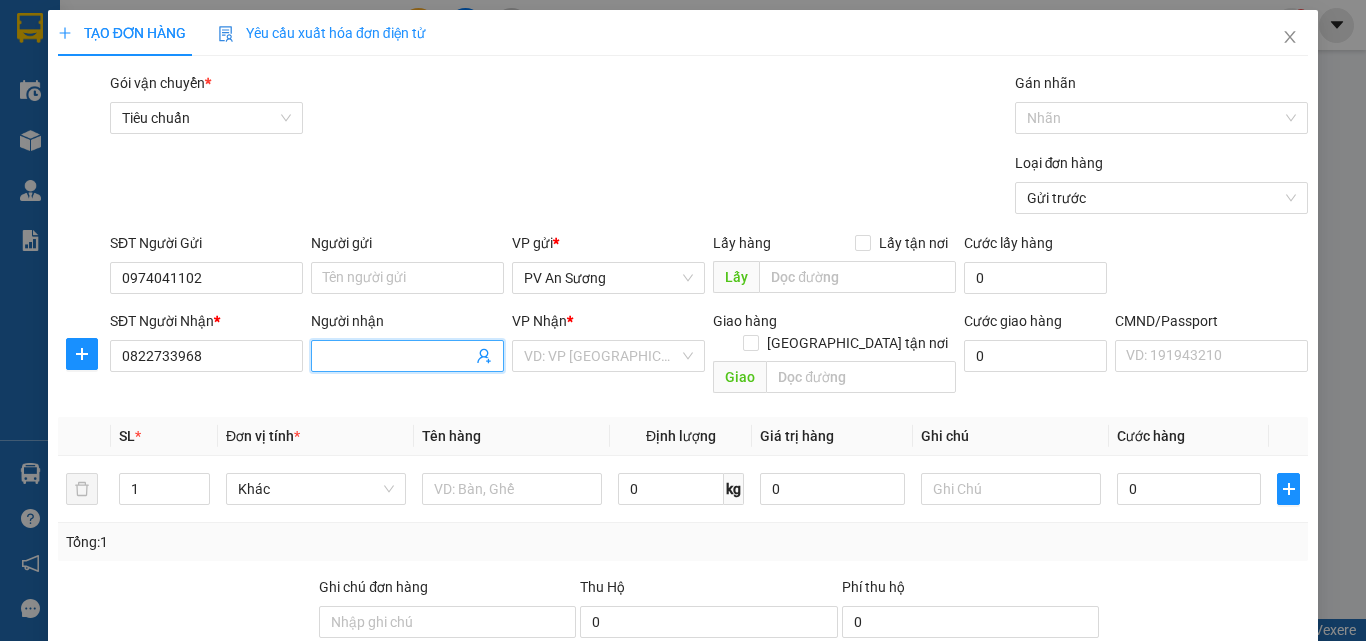 click on "Người nhận" at bounding box center [397, 356] 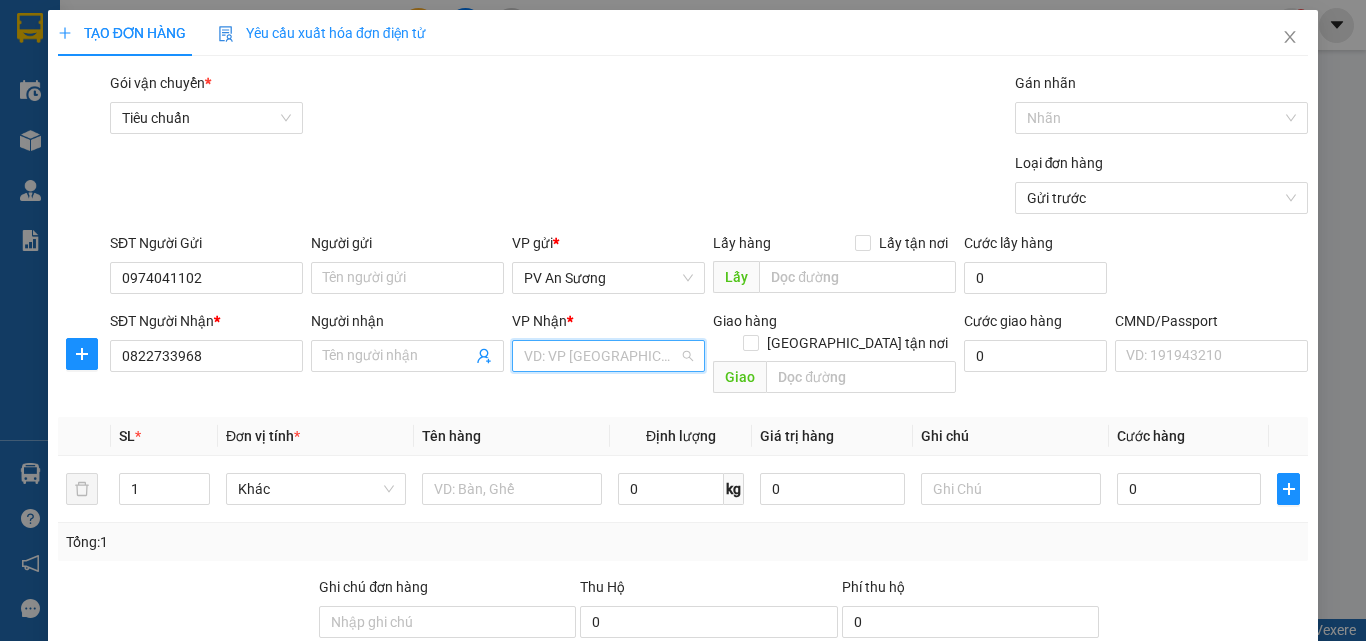 click at bounding box center [601, 356] 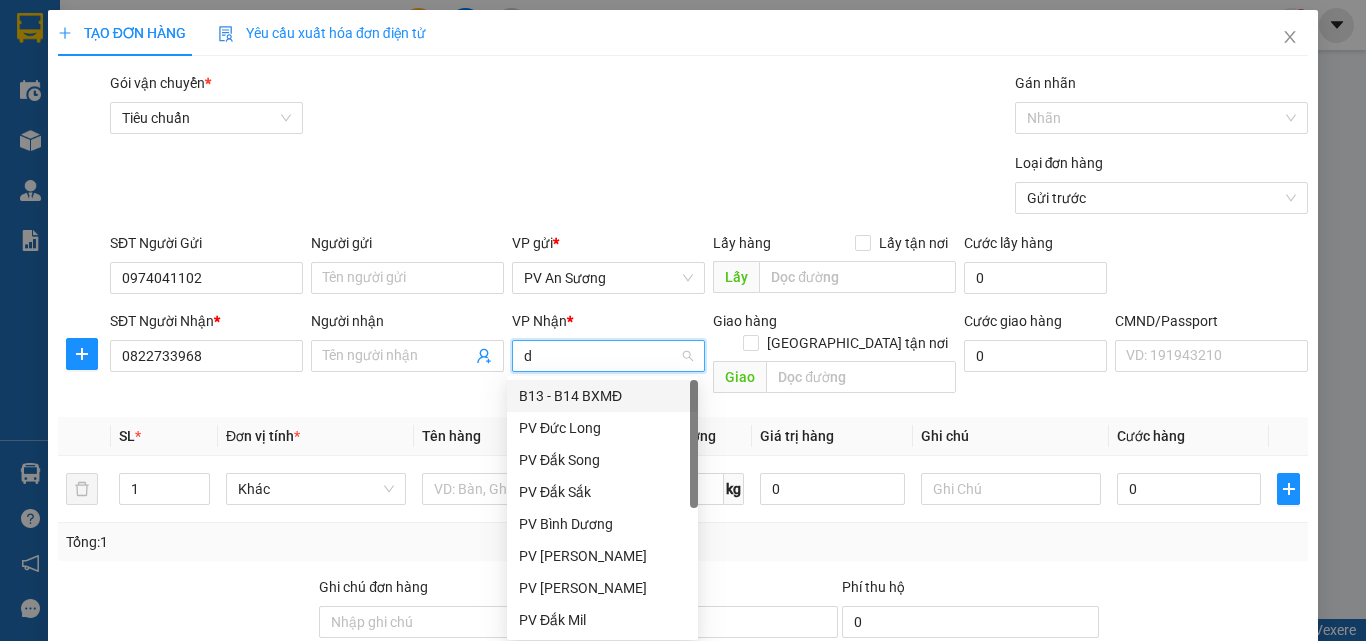 type on "dm" 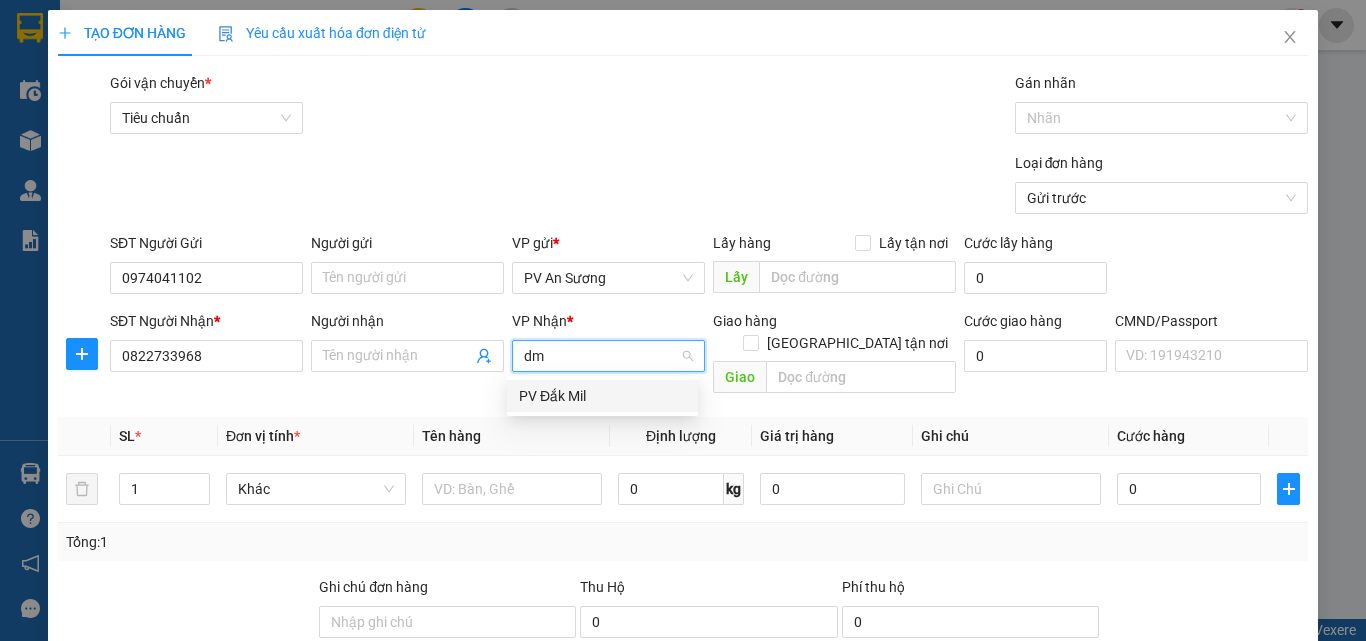 click on "PV Đắk Mil" at bounding box center [602, 396] 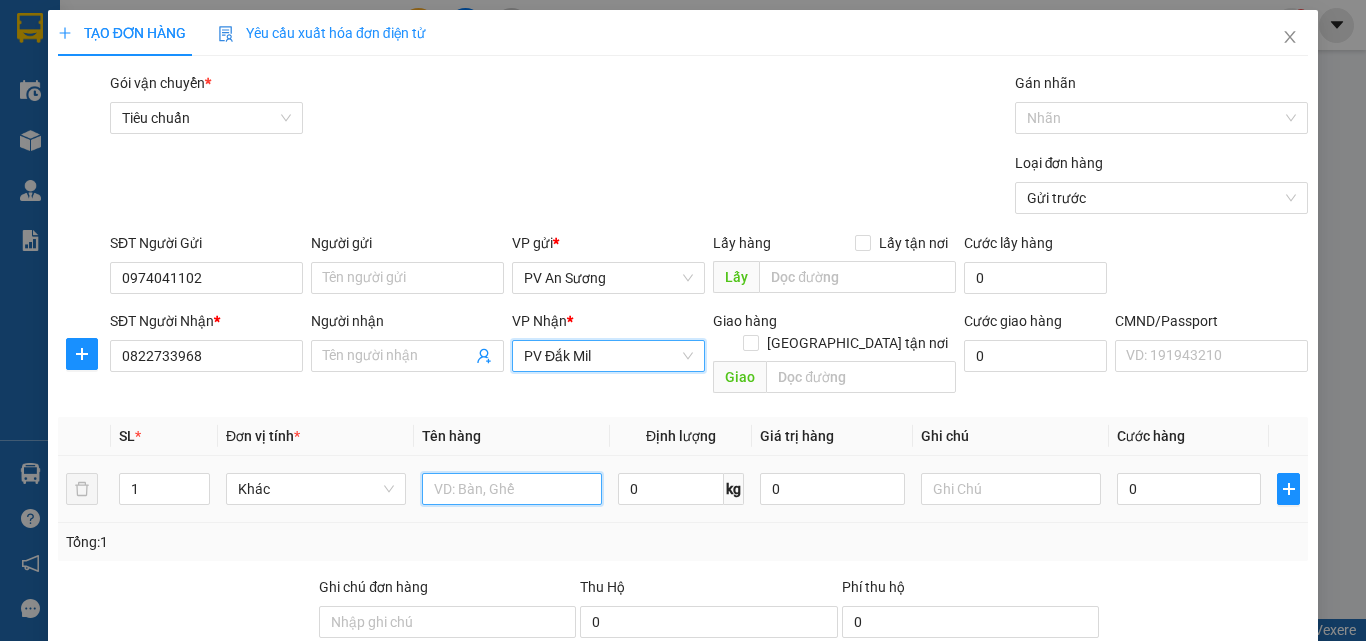 click at bounding box center [512, 489] 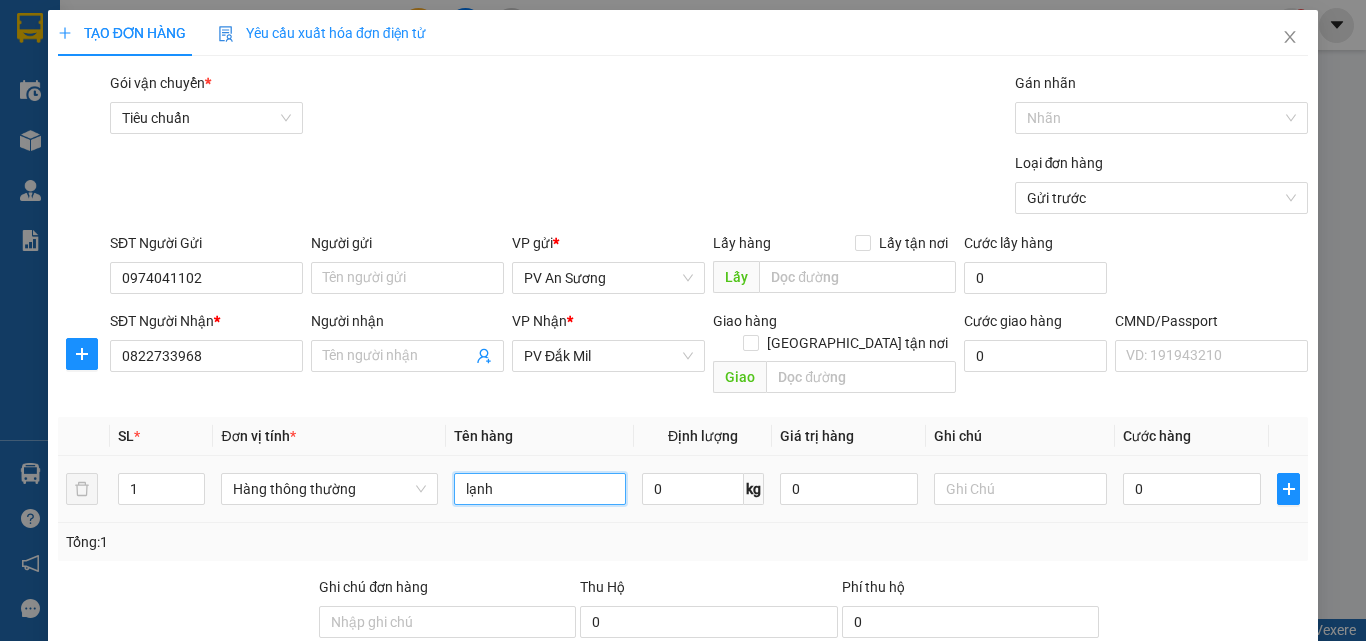 type on "lạnh" 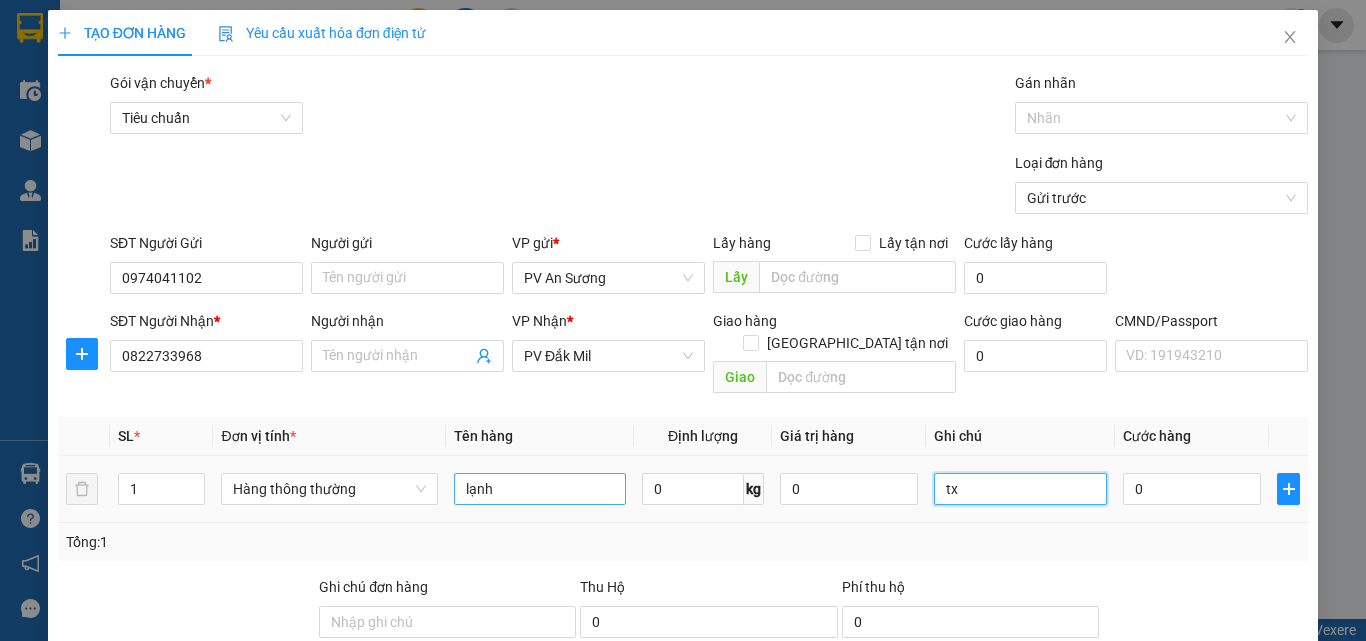 type on "tx" 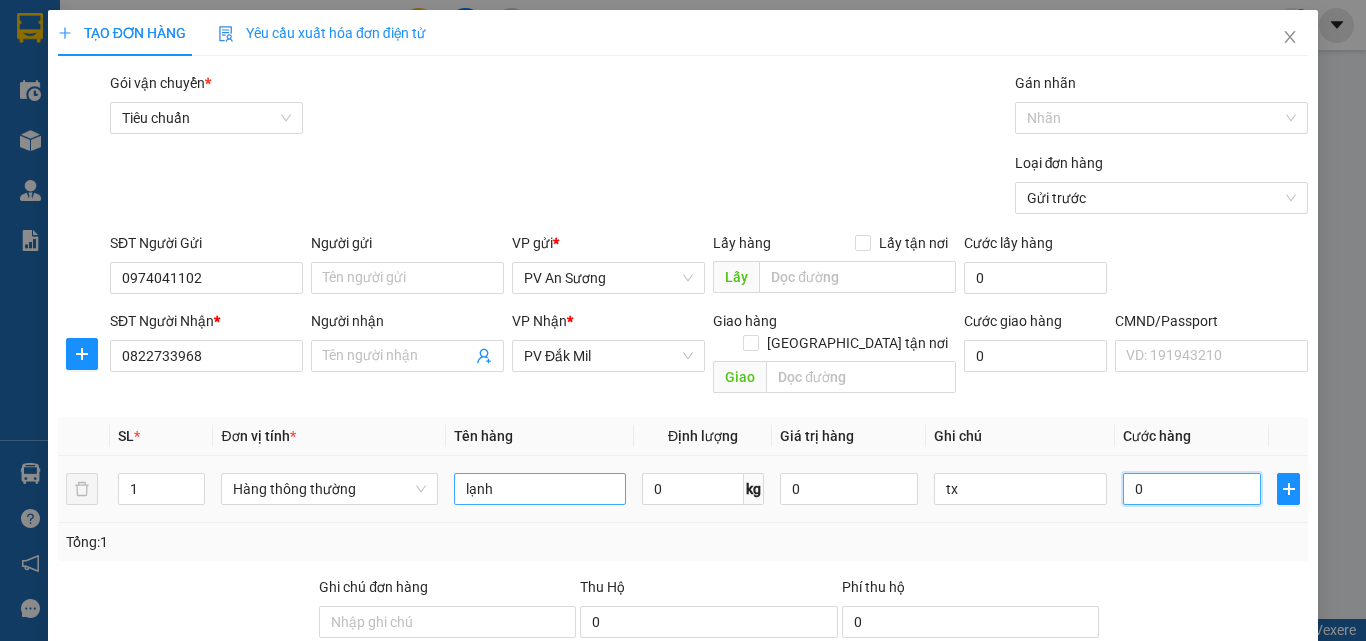 type on "5" 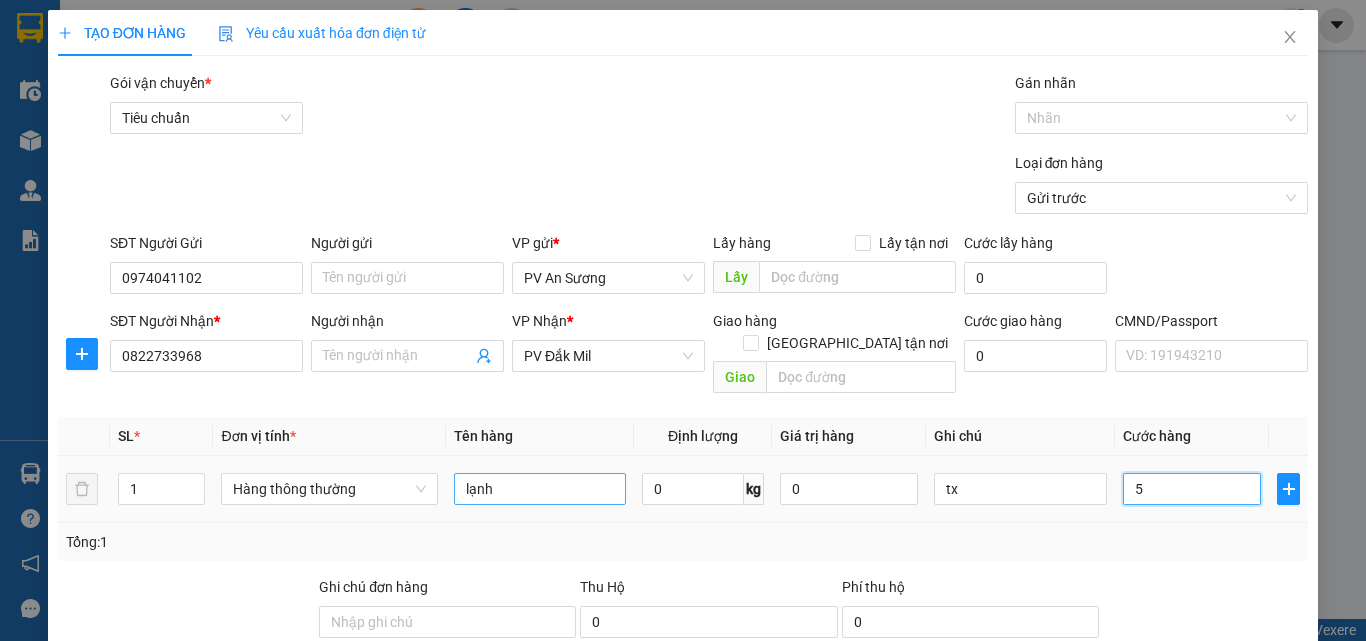 type on "50" 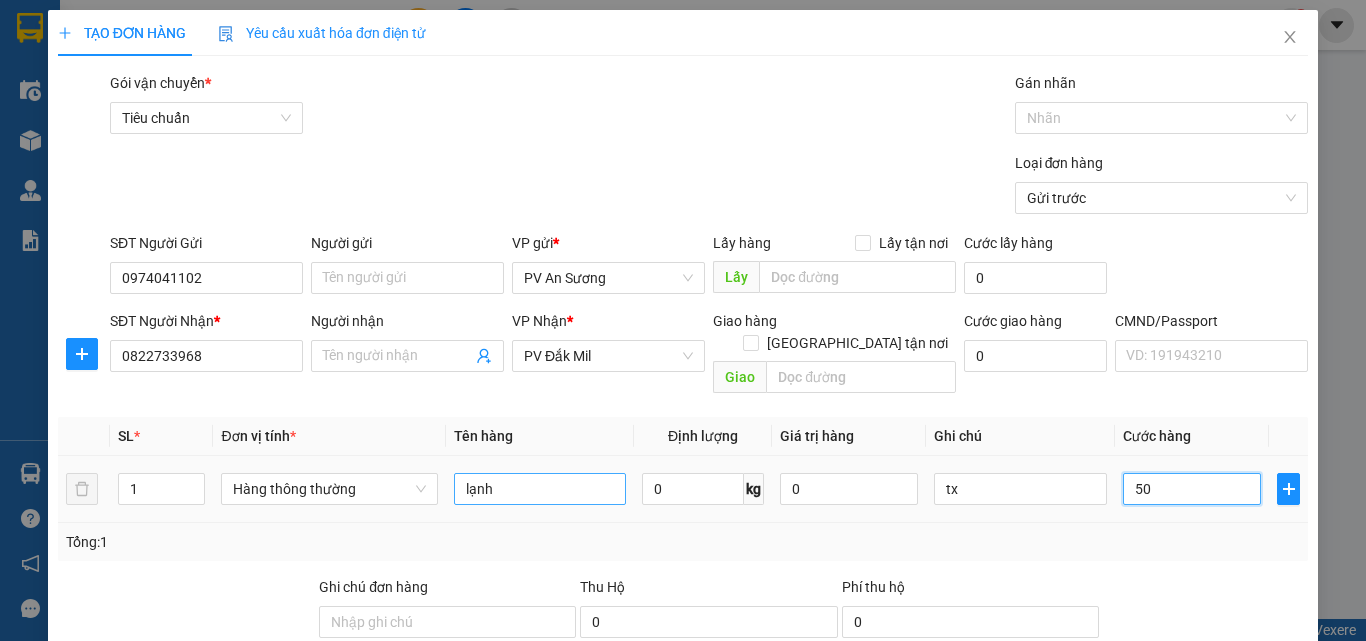 type on "50" 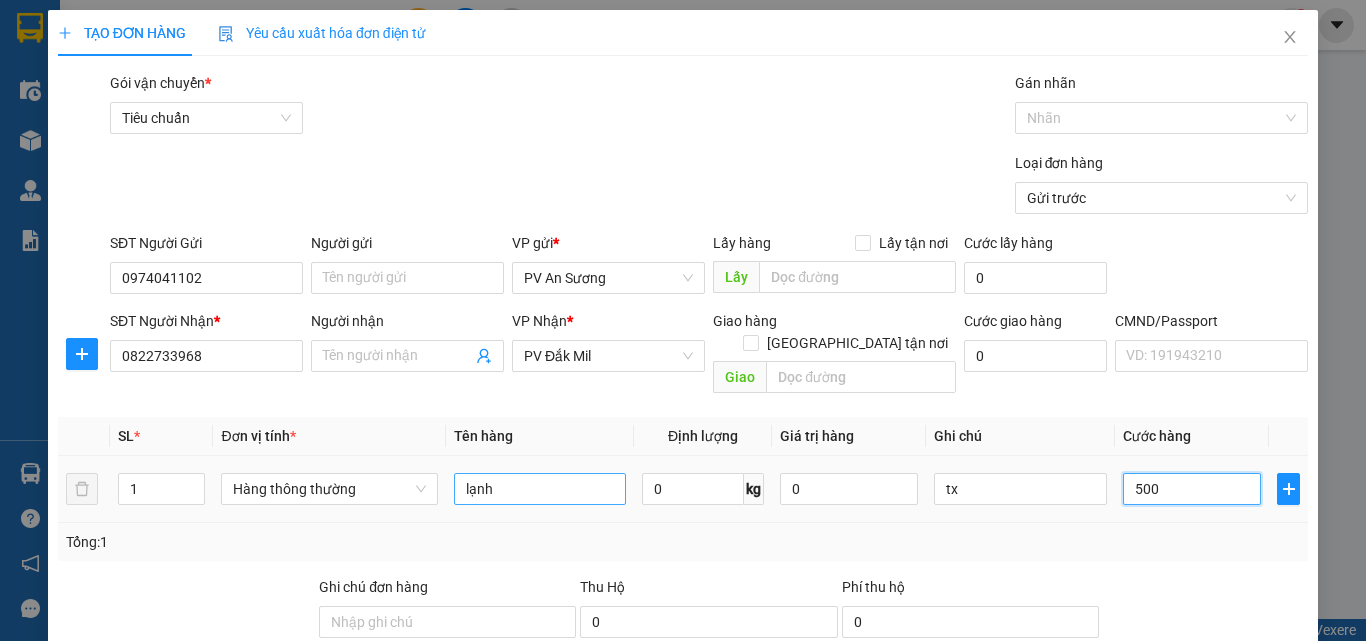 type on "500" 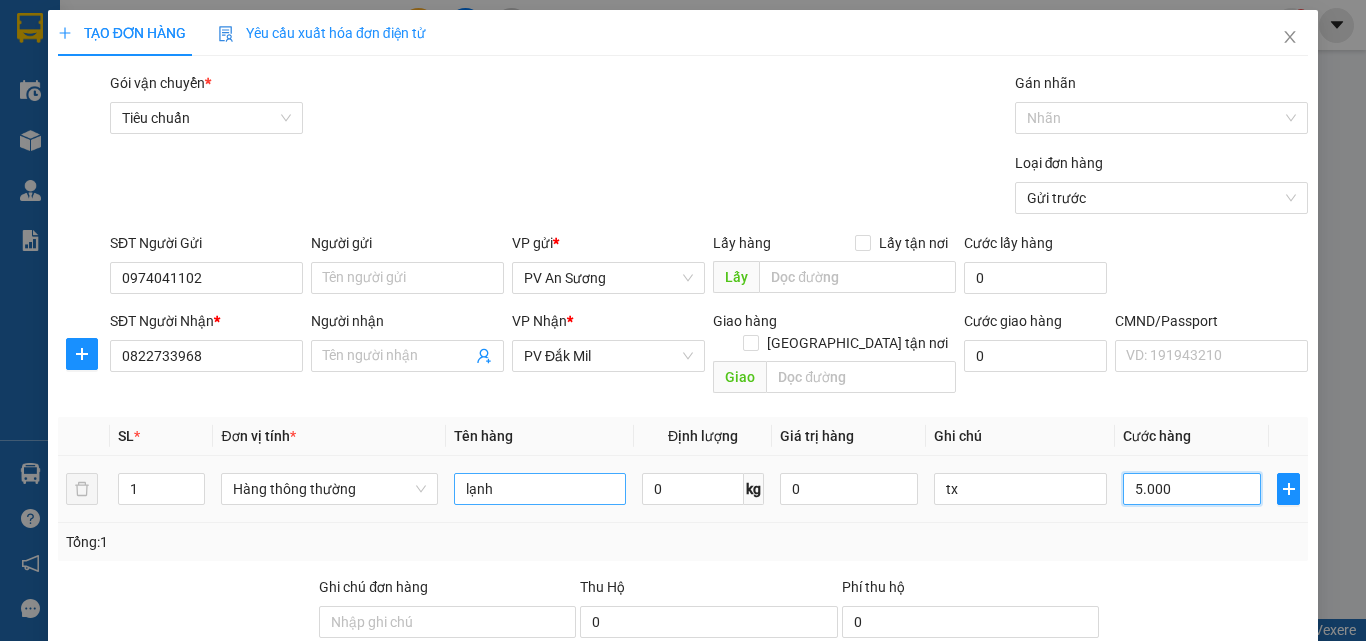 type on "50.000" 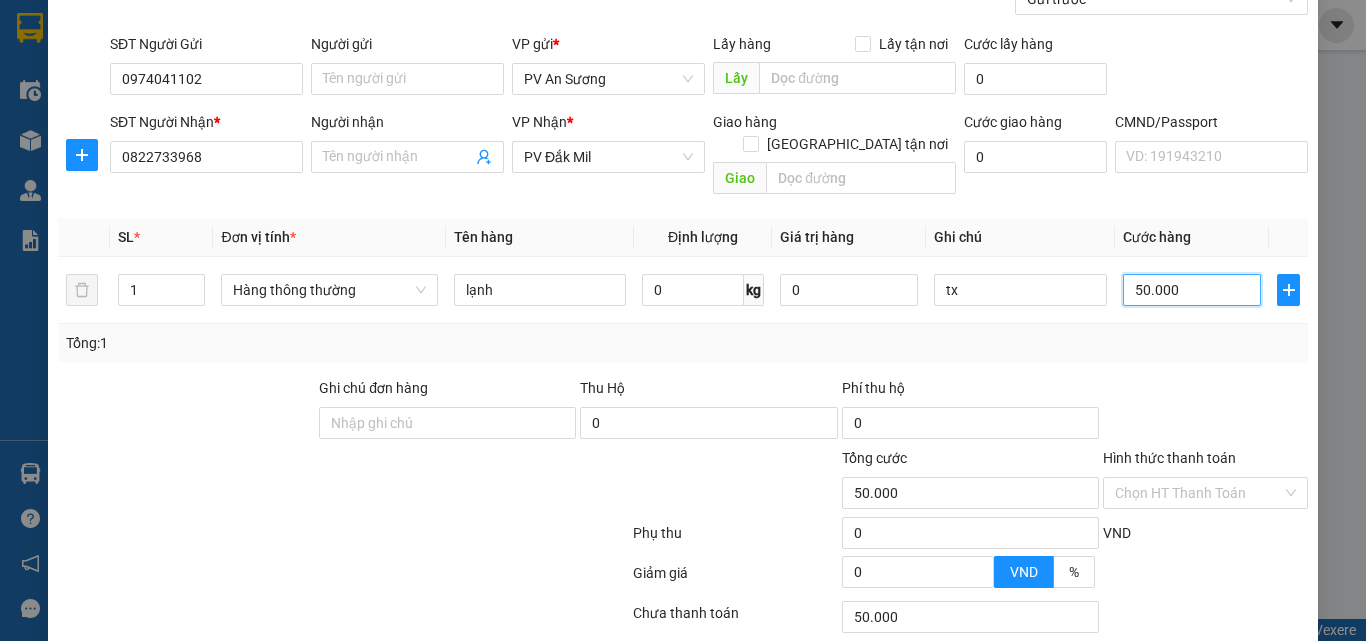 scroll, scrollTop: 321, scrollLeft: 0, axis: vertical 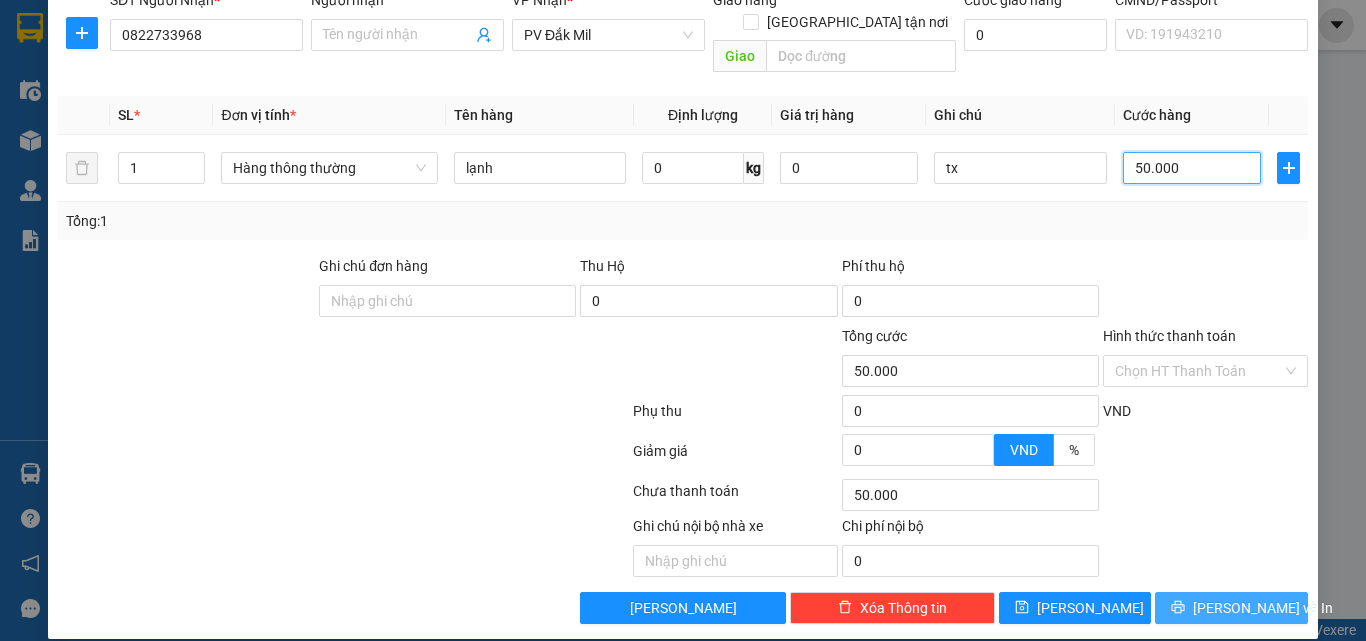 type on "50.000" 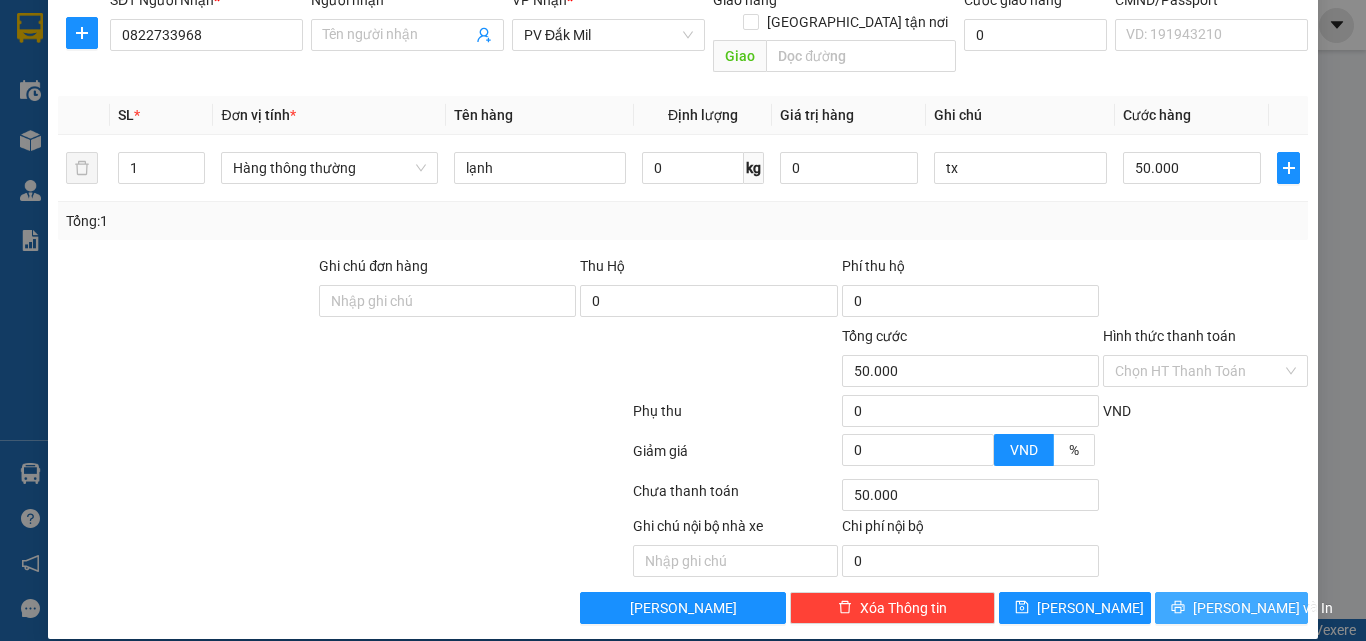 click on "[PERSON_NAME] và In" at bounding box center (1231, 608) 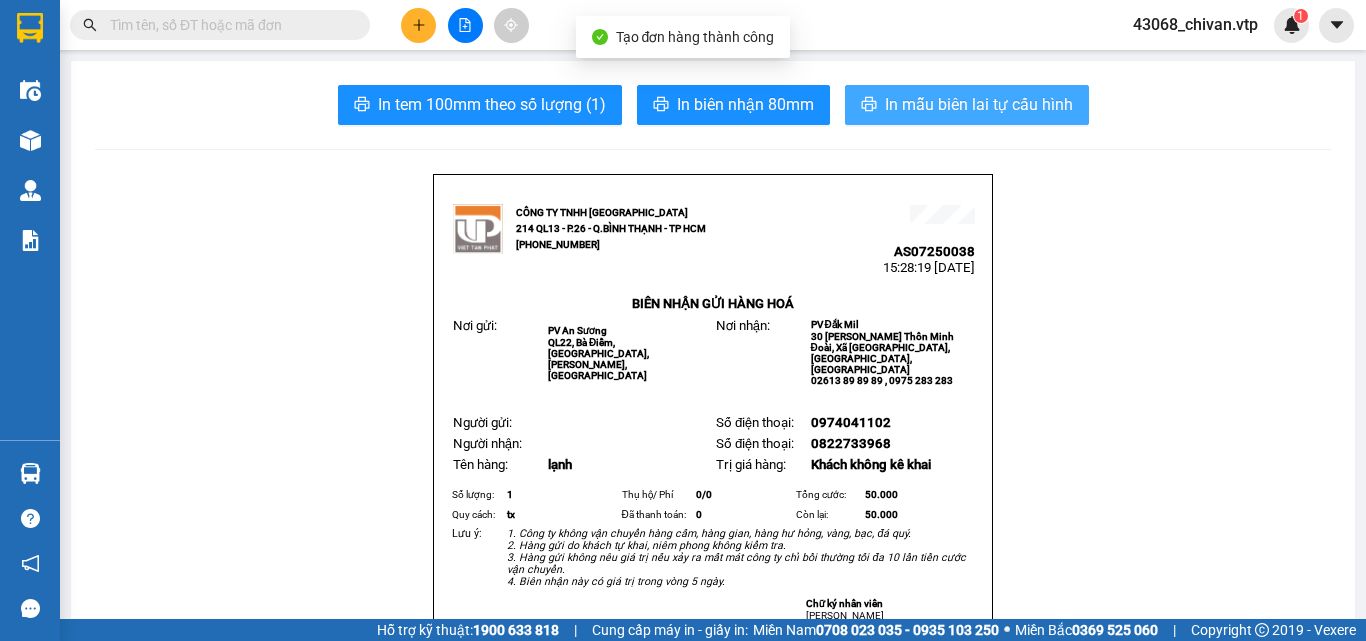 click on "In mẫu biên lai tự cấu hình" at bounding box center (979, 104) 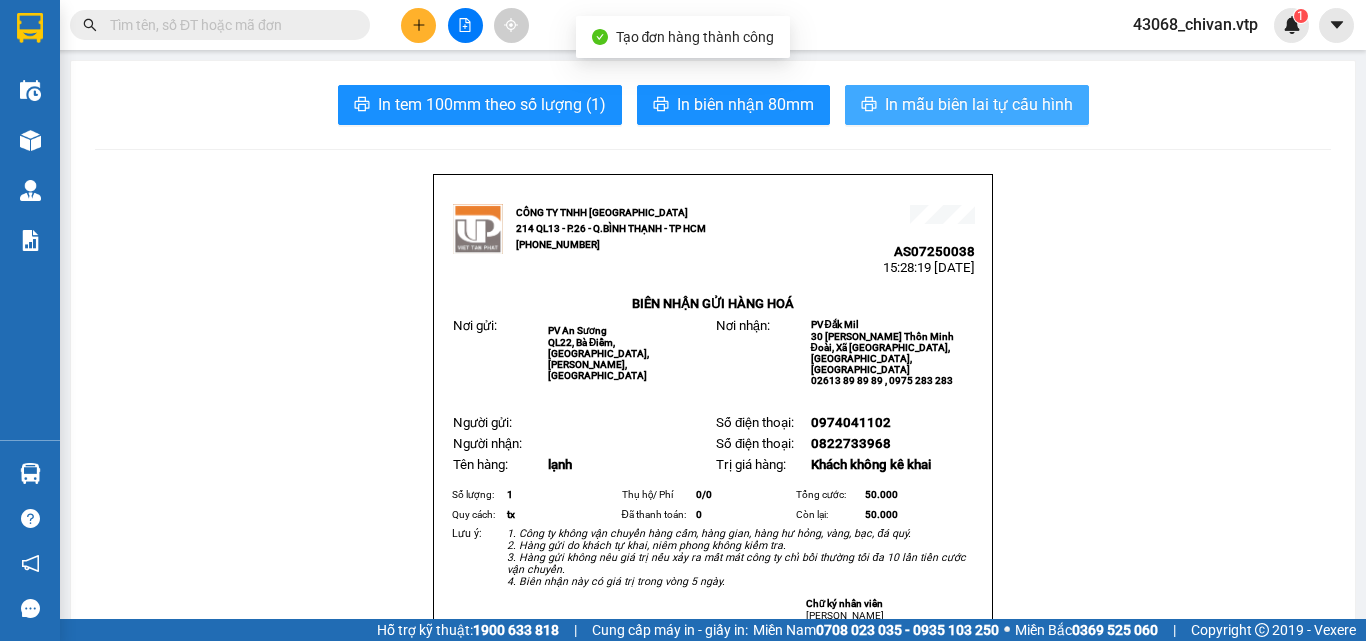 scroll, scrollTop: 0, scrollLeft: 0, axis: both 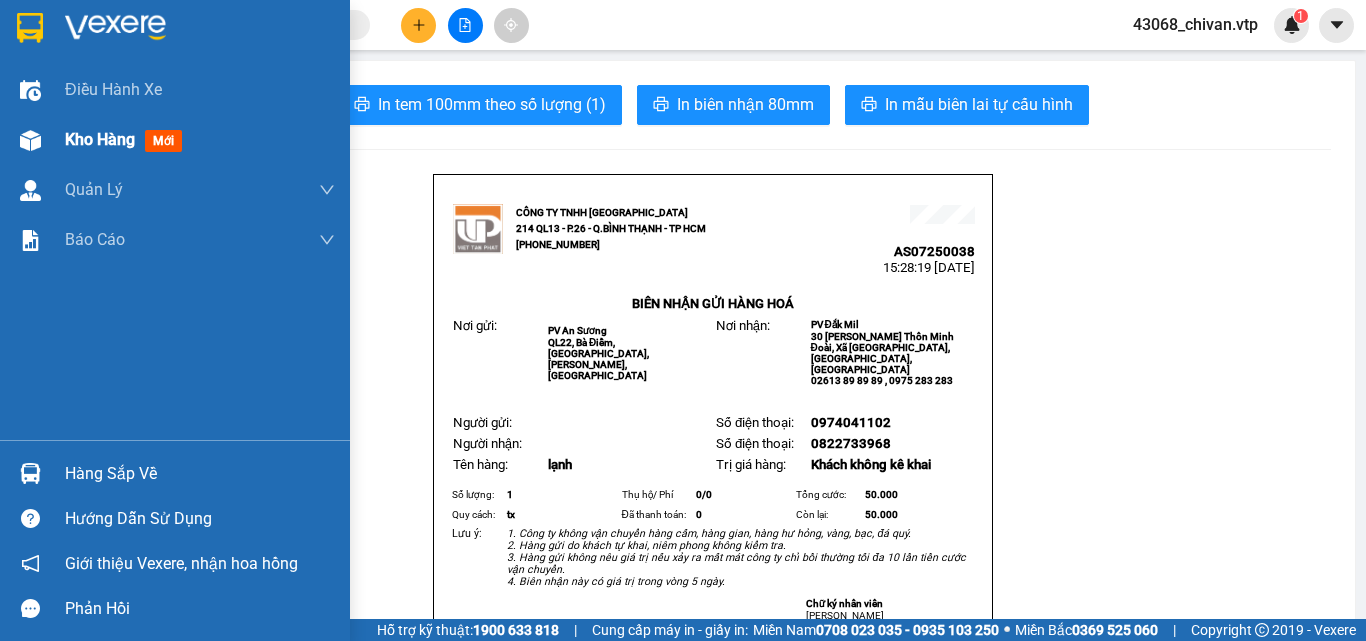 click on "Kho hàng" at bounding box center (100, 139) 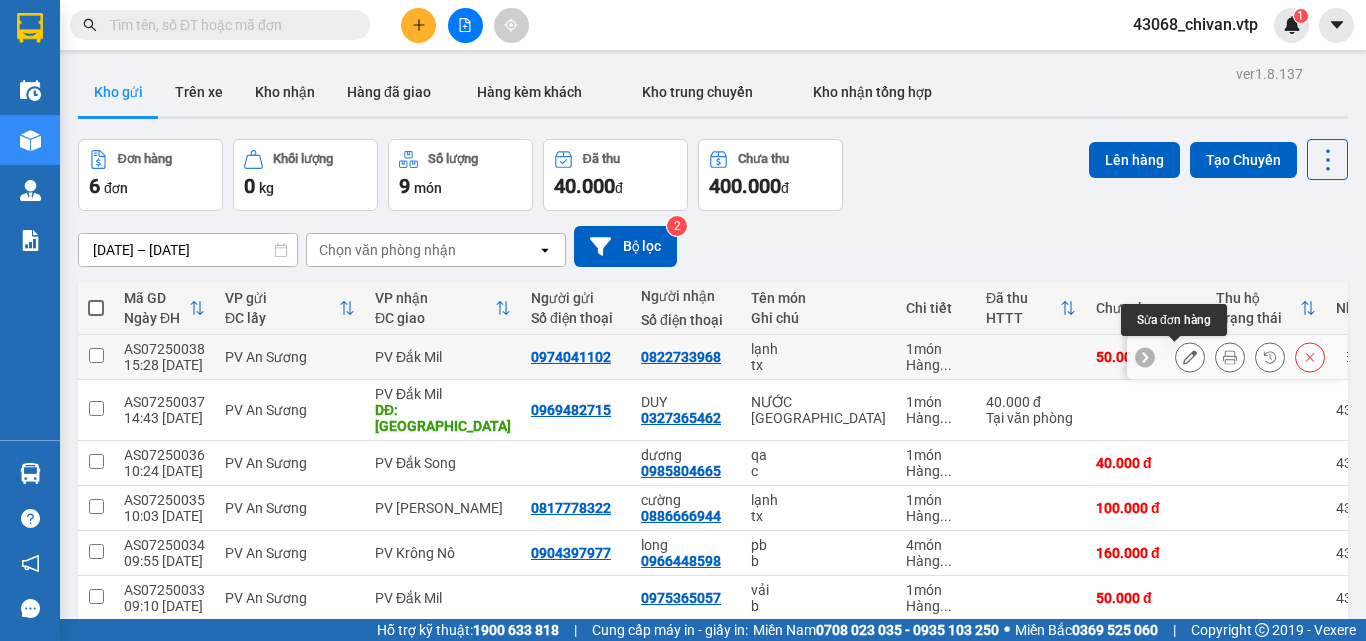 click 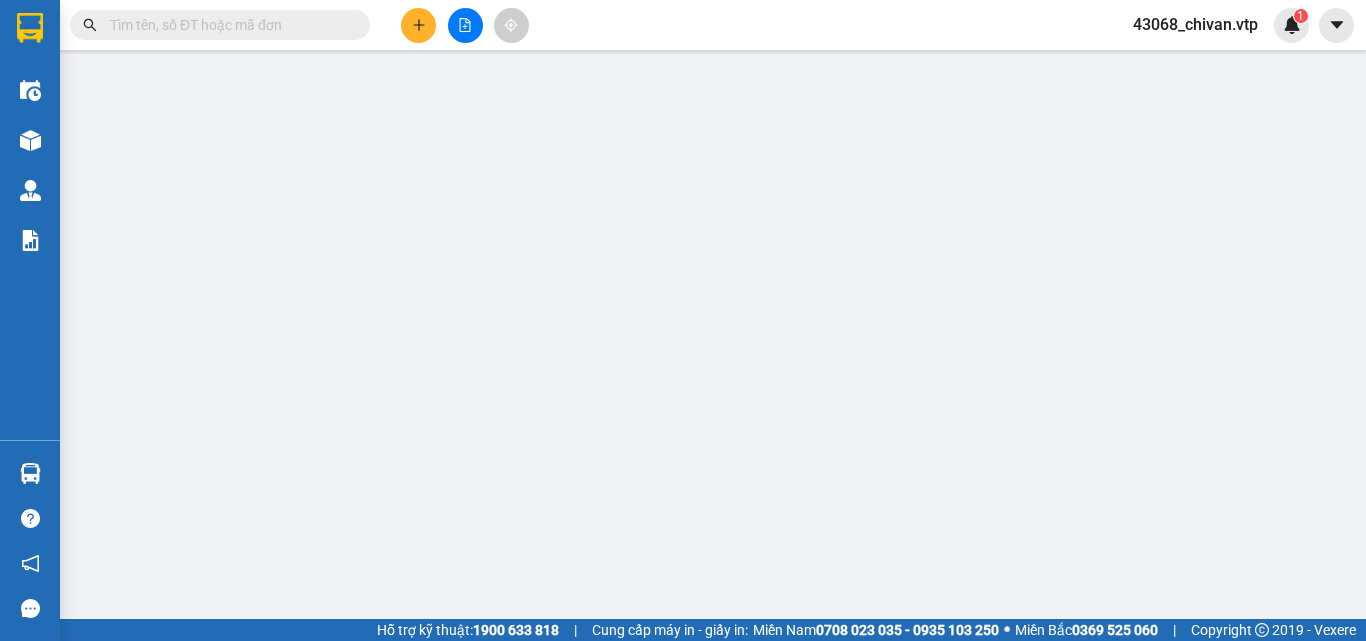 type on "0974041102" 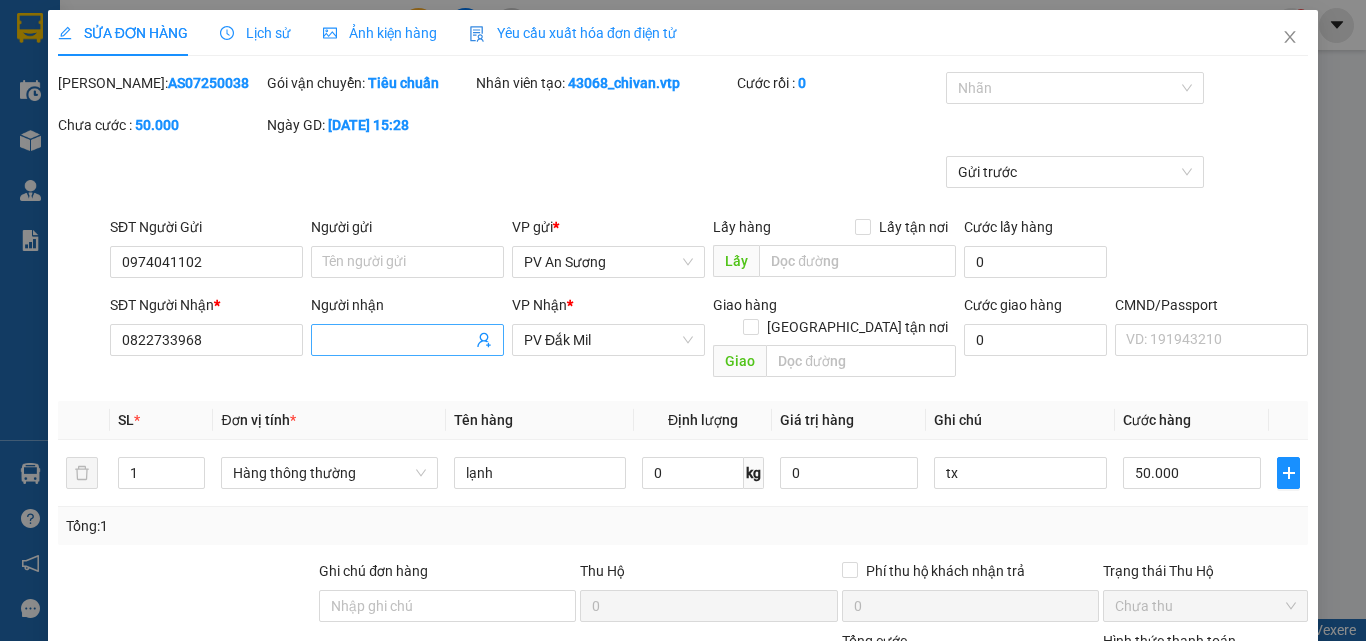 click on "Người nhận" at bounding box center (397, 340) 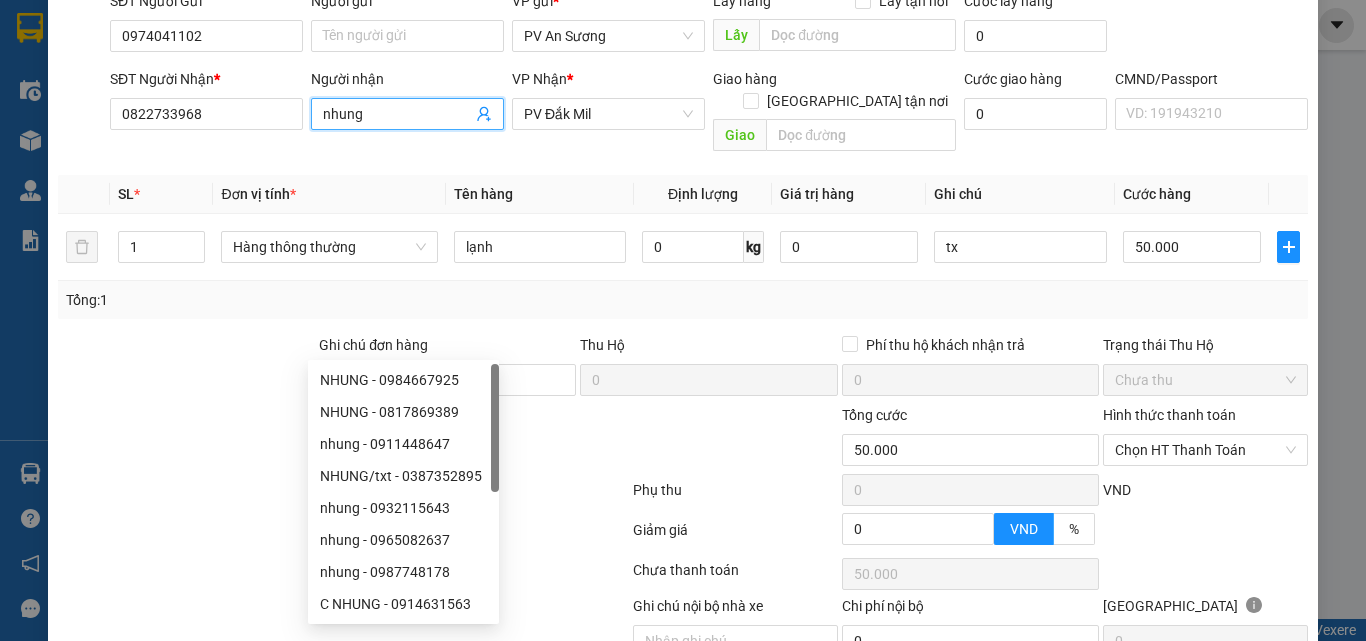 scroll, scrollTop: 306, scrollLeft: 0, axis: vertical 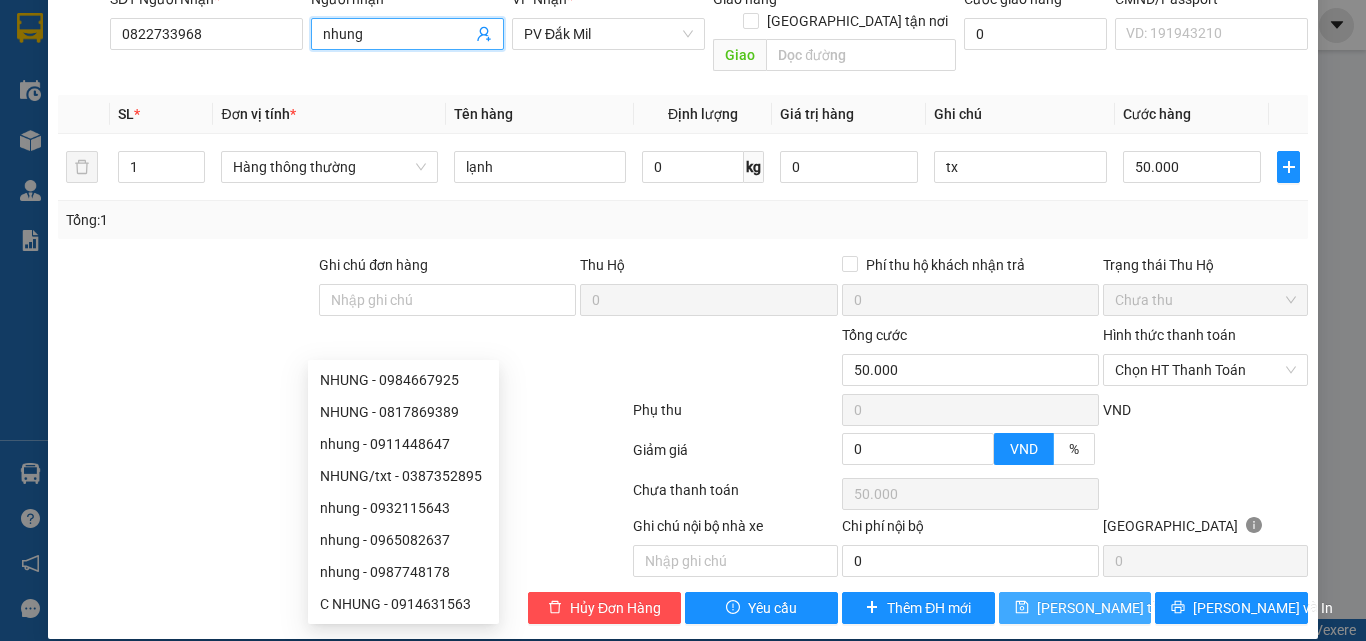 type on "nhung" 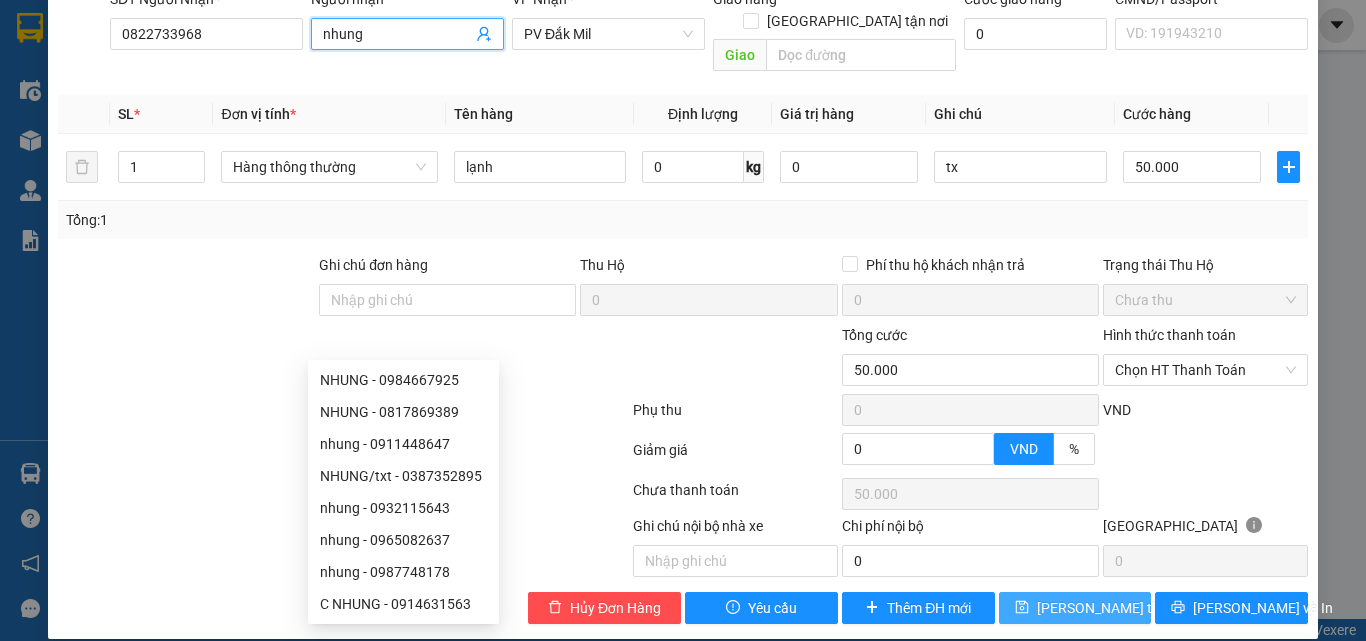 click on "[PERSON_NAME] thay đổi" at bounding box center [1117, 608] 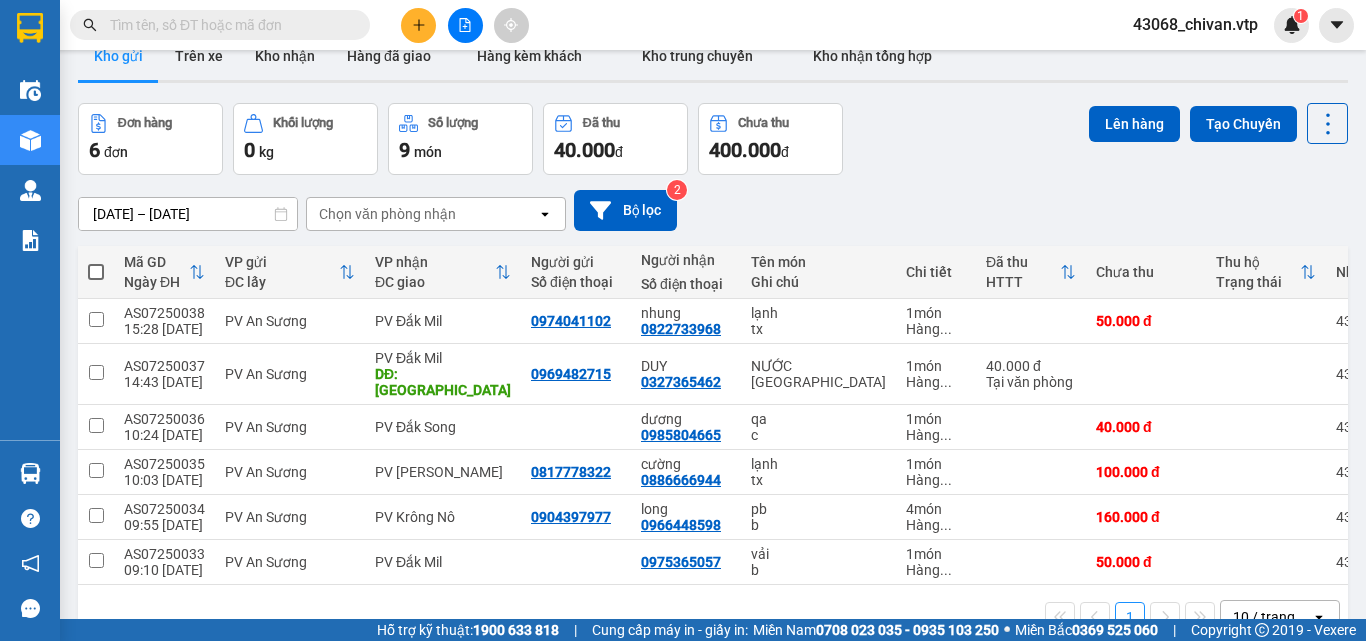 scroll, scrollTop: 92, scrollLeft: 0, axis: vertical 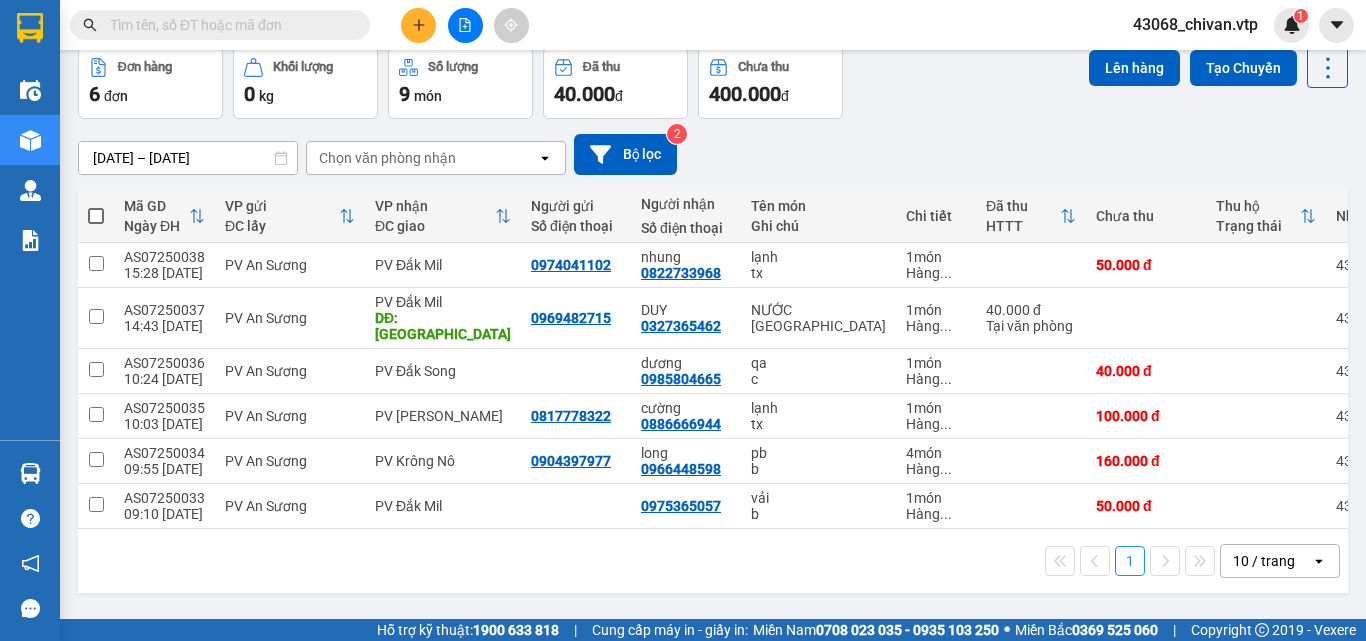 click on "10 / trang" at bounding box center (1264, 561) 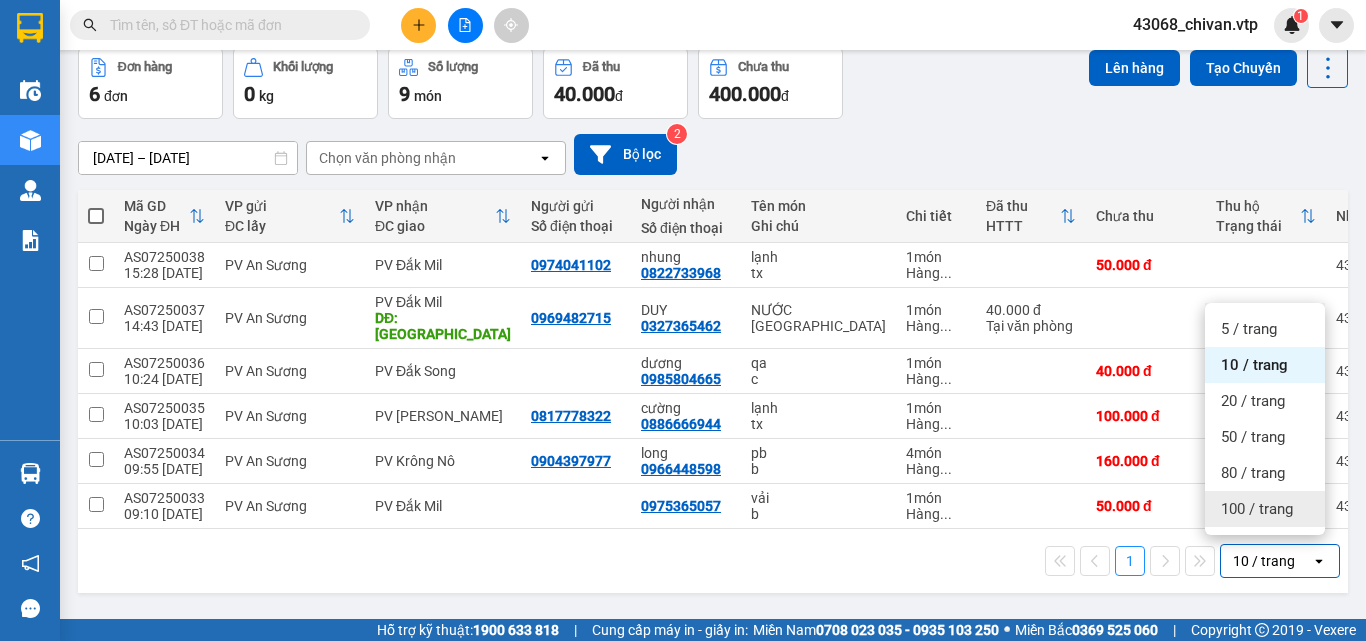 click on "100 / trang" at bounding box center [1257, 509] 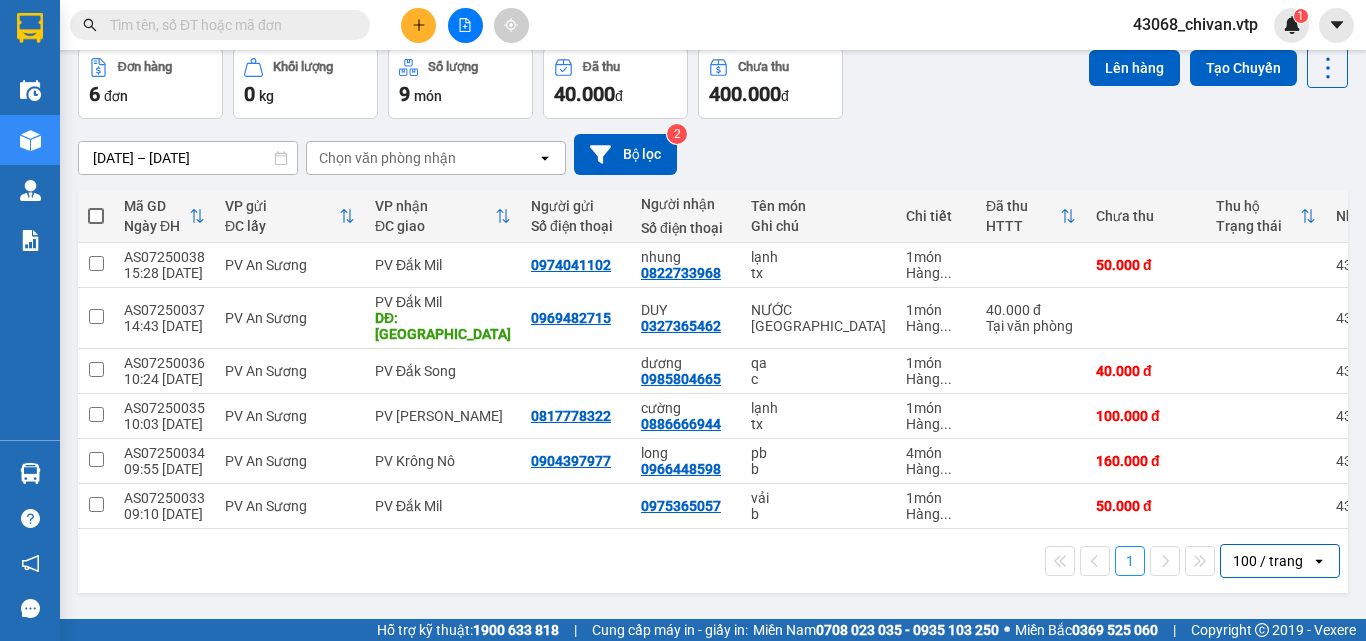 click at bounding box center (96, 216) 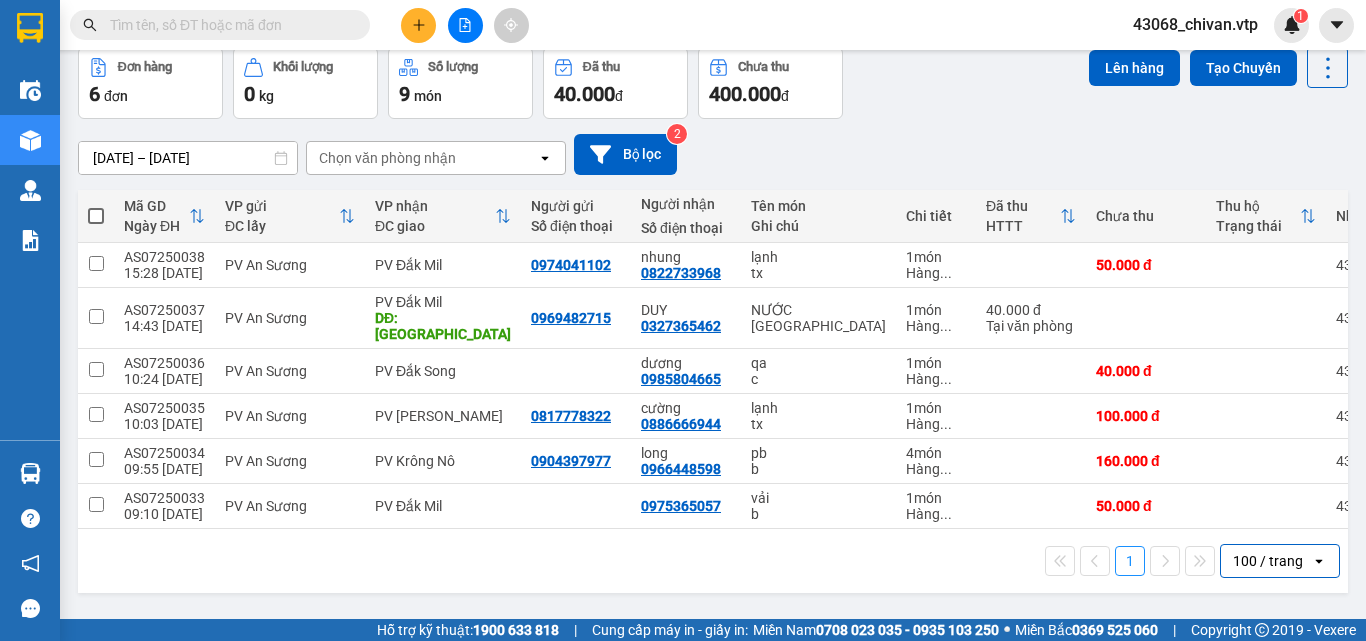 click at bounding box center [96, 206] 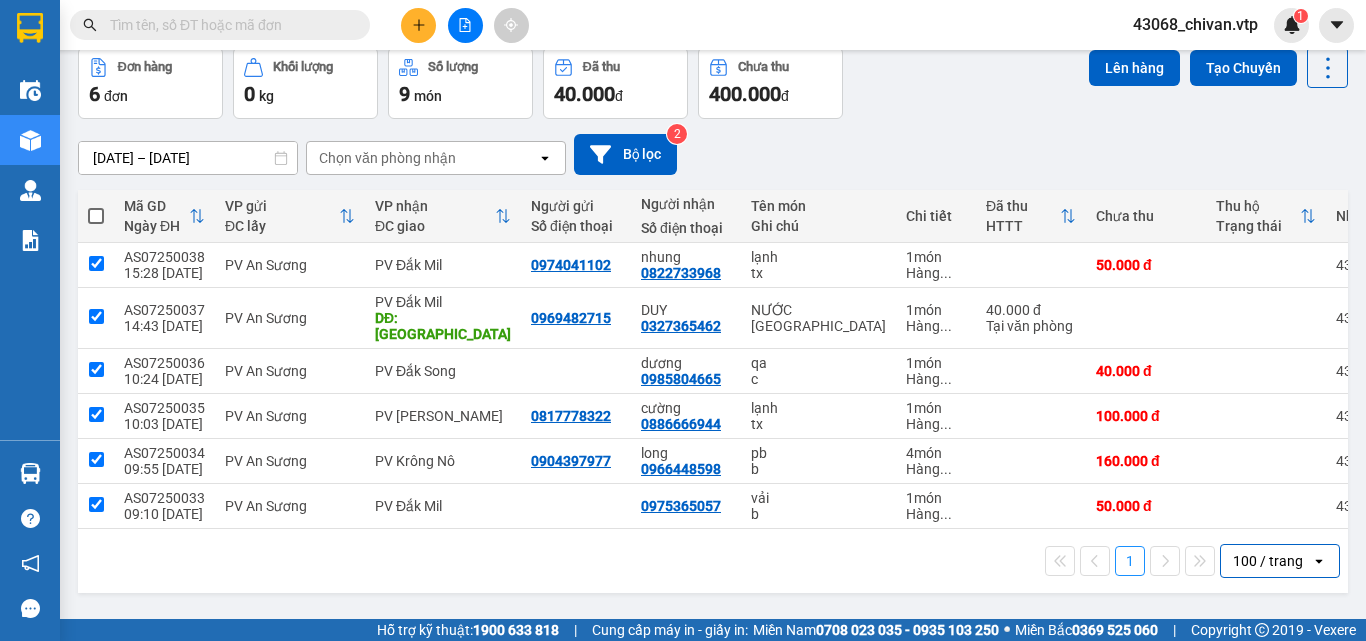 checkbox on "true" 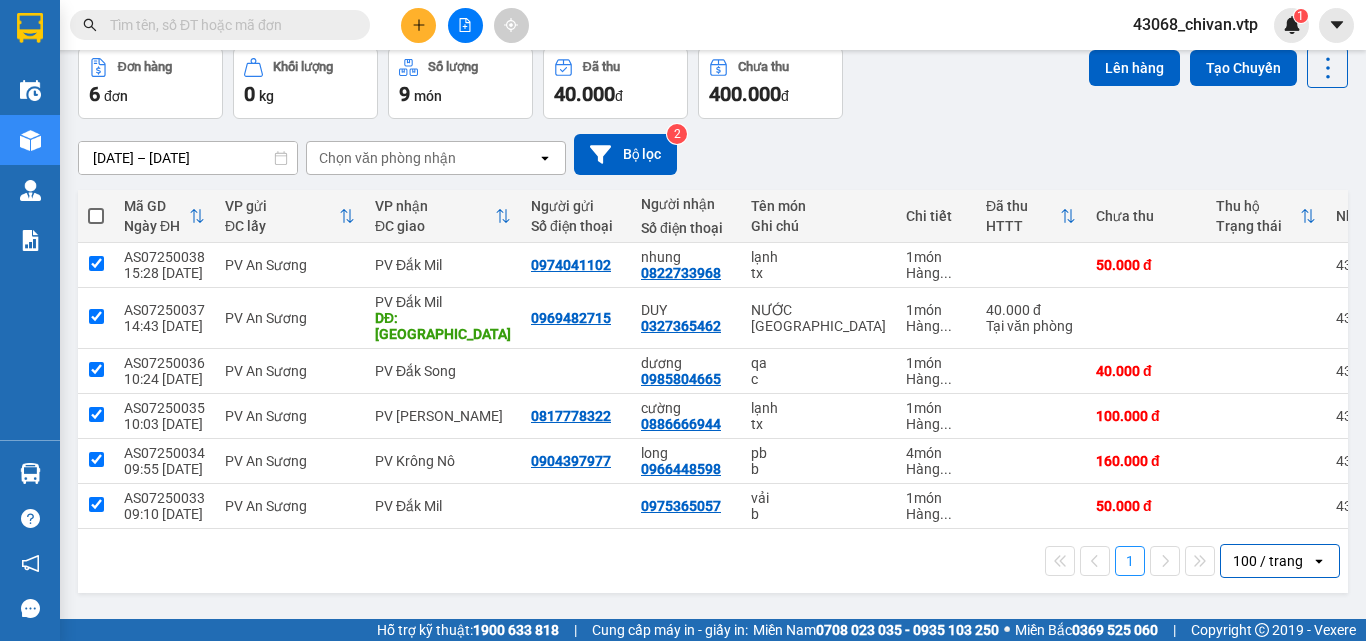 checkbox on "true" 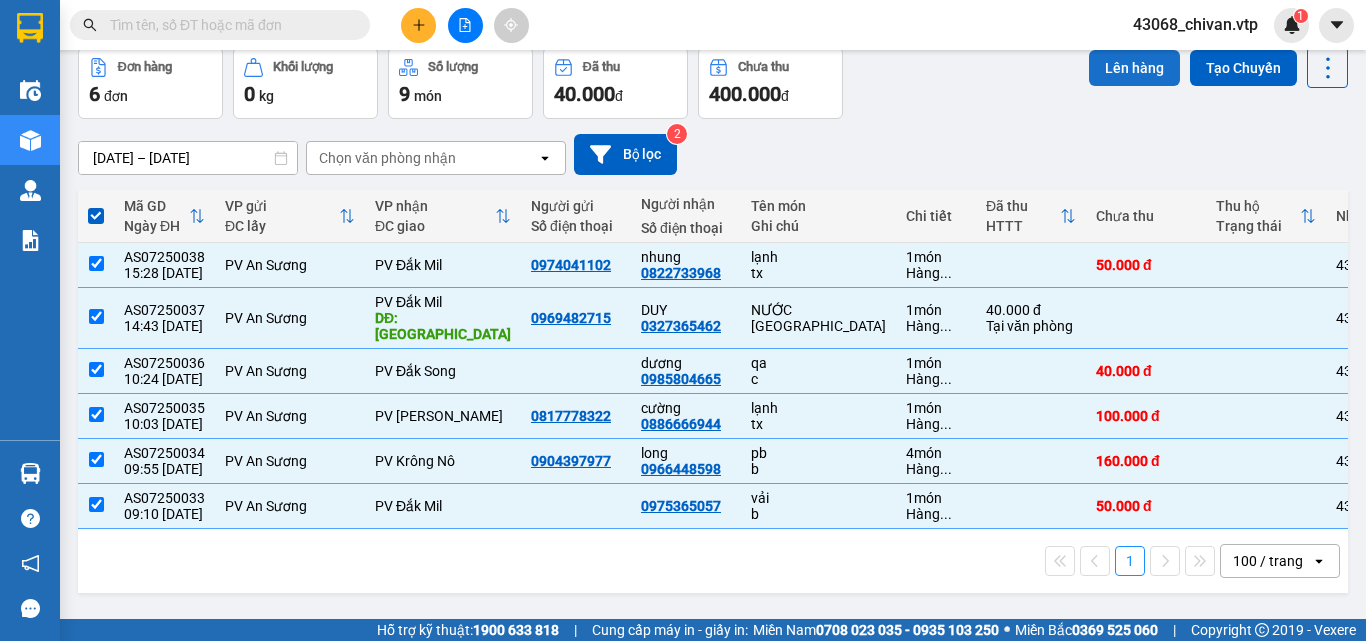 click on "Lên hàng" at bounding box center (1134, 68) 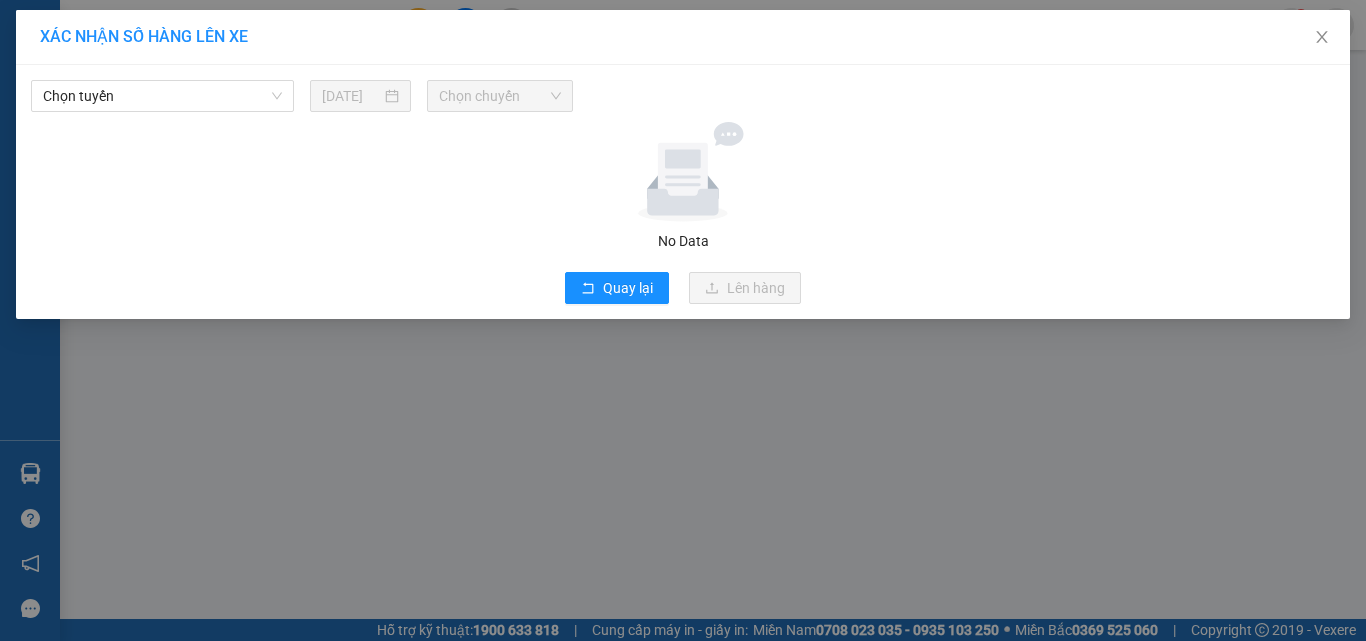 scroll, scrollTop: 0, scrollLeft: 0, axis: both 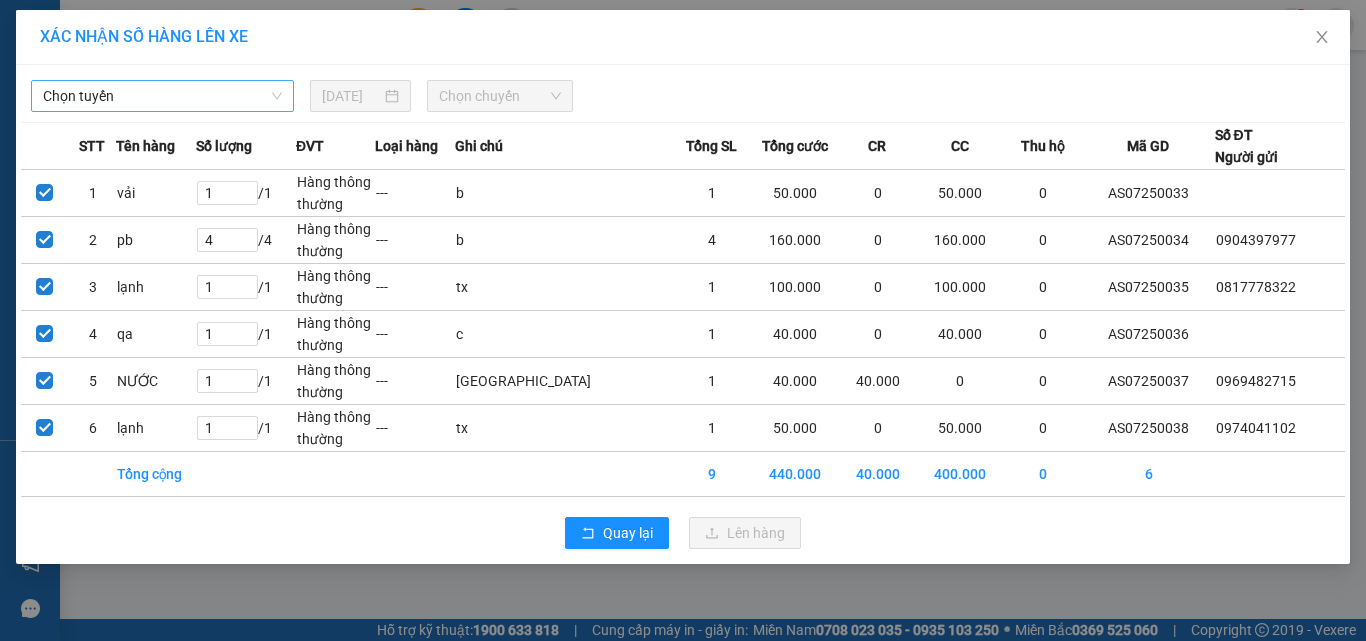click on "Chọn tuyến" at bounding box center (162, 96) 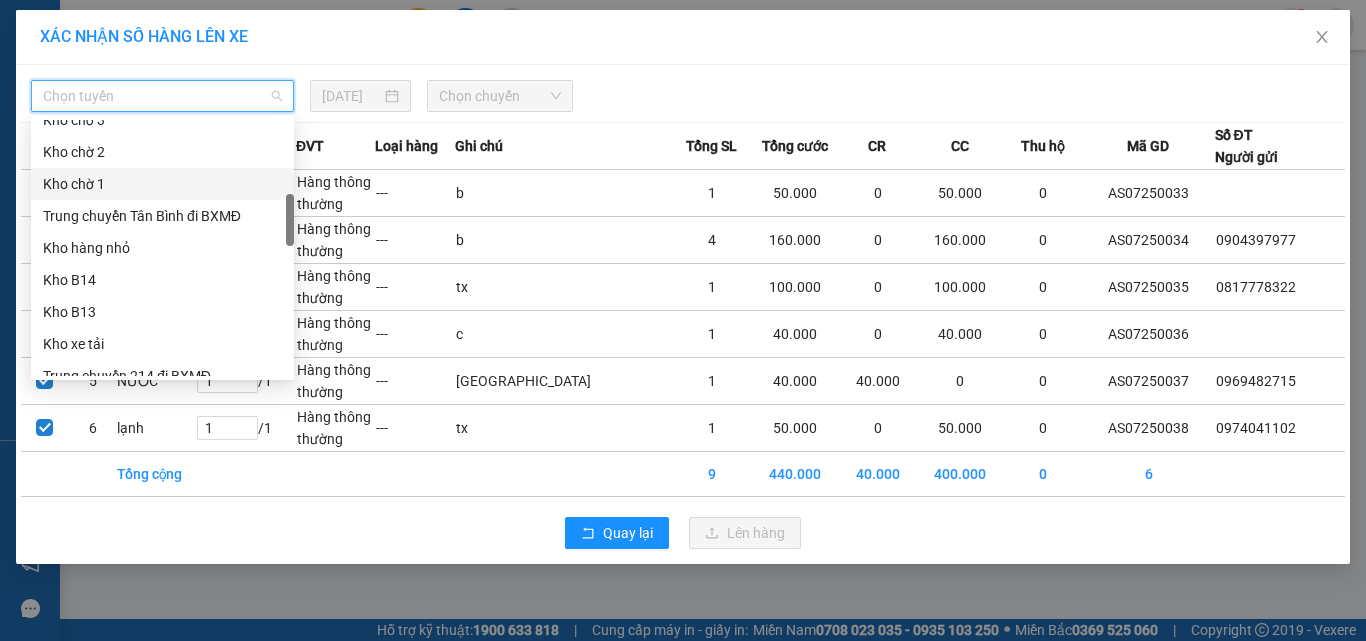 scroll, scrollTop: 500, scrollLeft: 0, axis: vertical 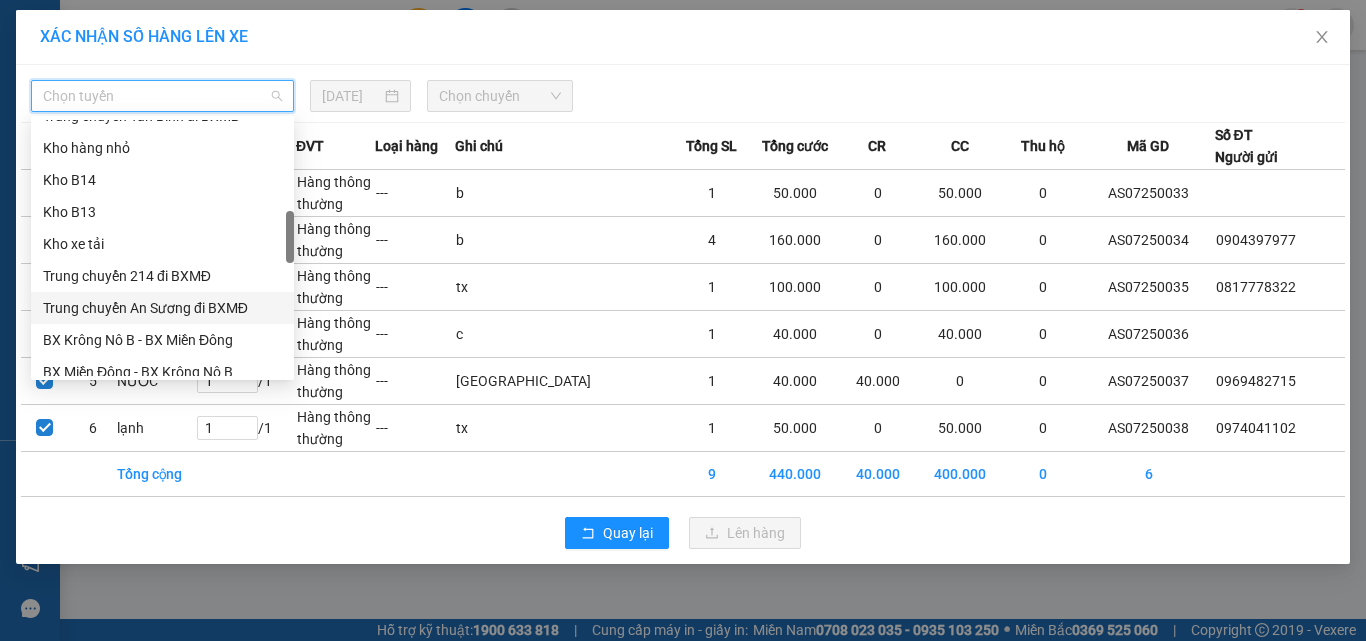 click on "Trung chuyển An Sương đi BXMĐ" at bounding box center (162, 308) 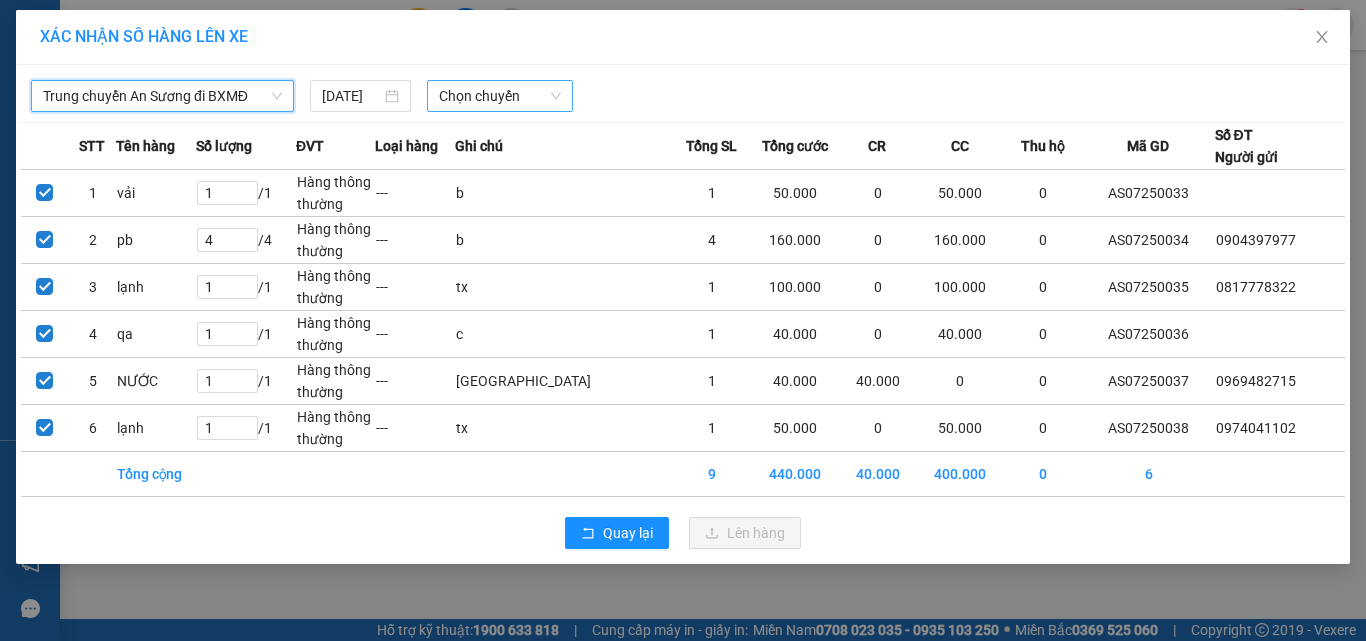 click on "Chọn chuyến" at bounding box center (500, 96) 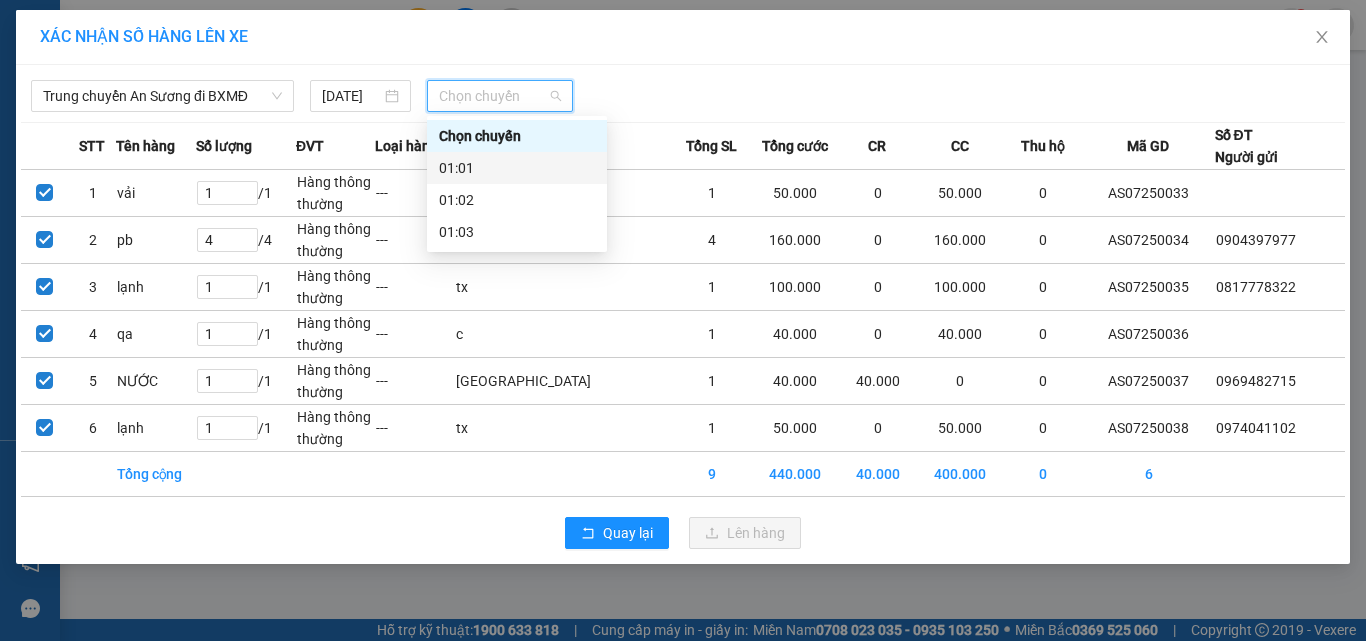 click on "01:01" at bounding box center [517, 168] 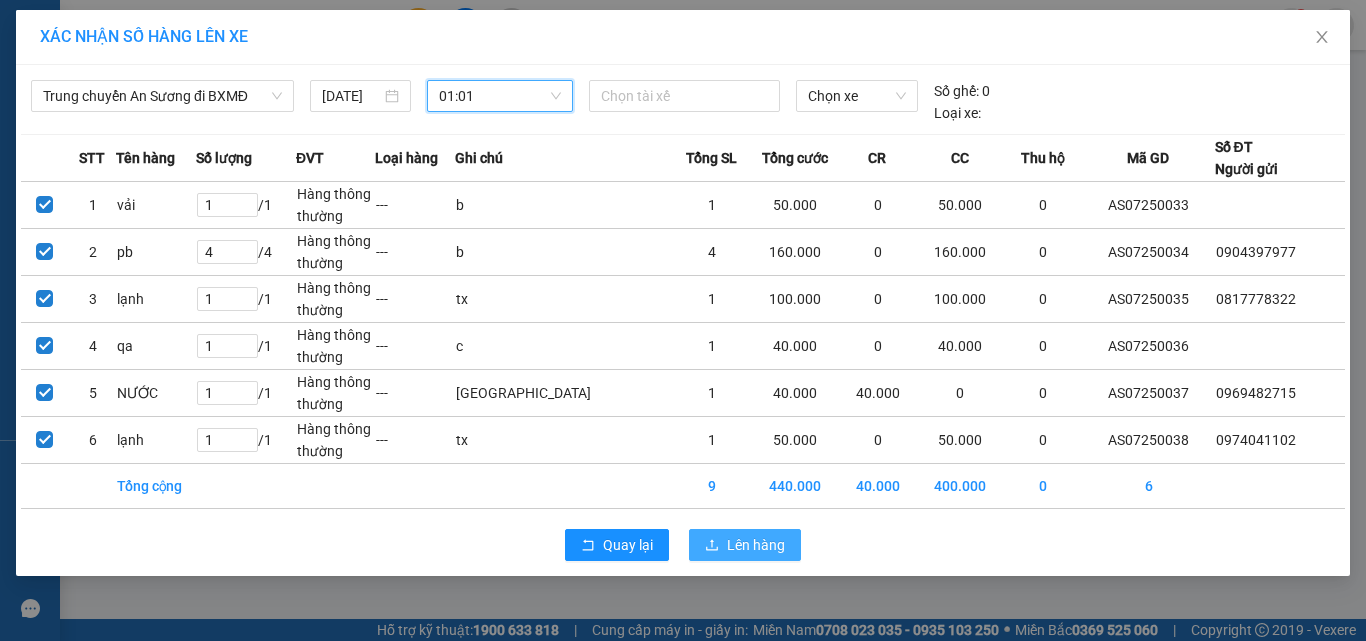 click on "Lên hàng" at bounding box center [745, 545] 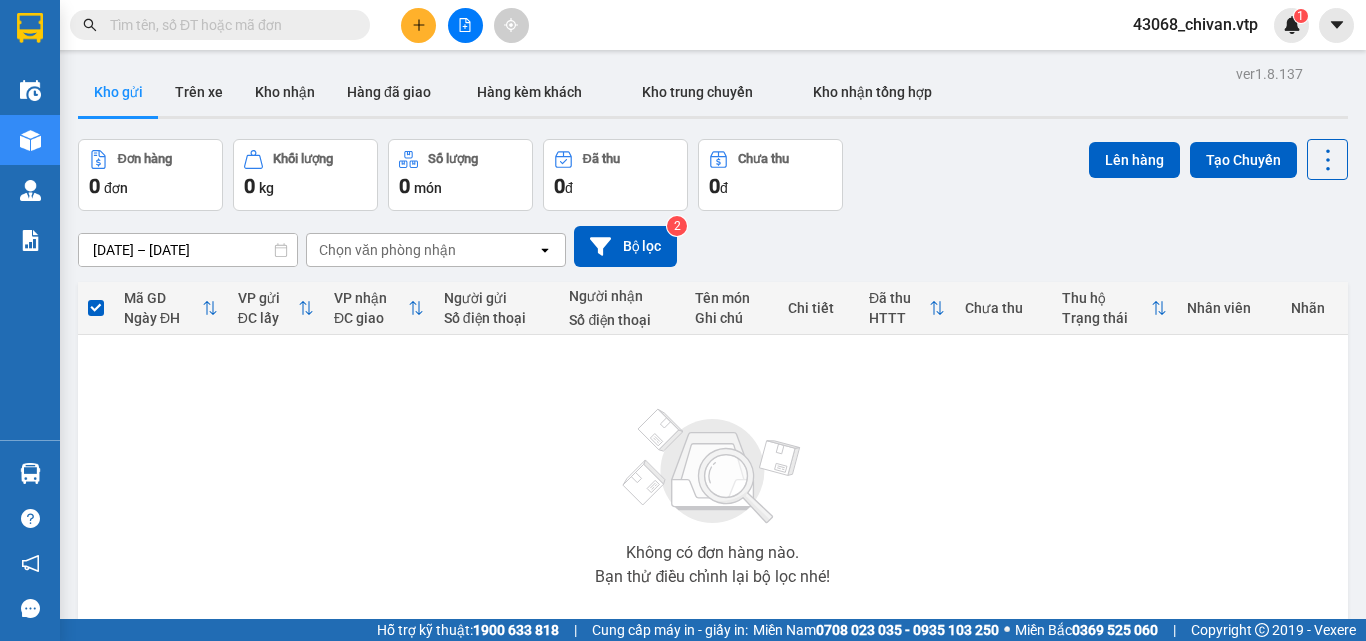 click at bounding box center [465, 25] 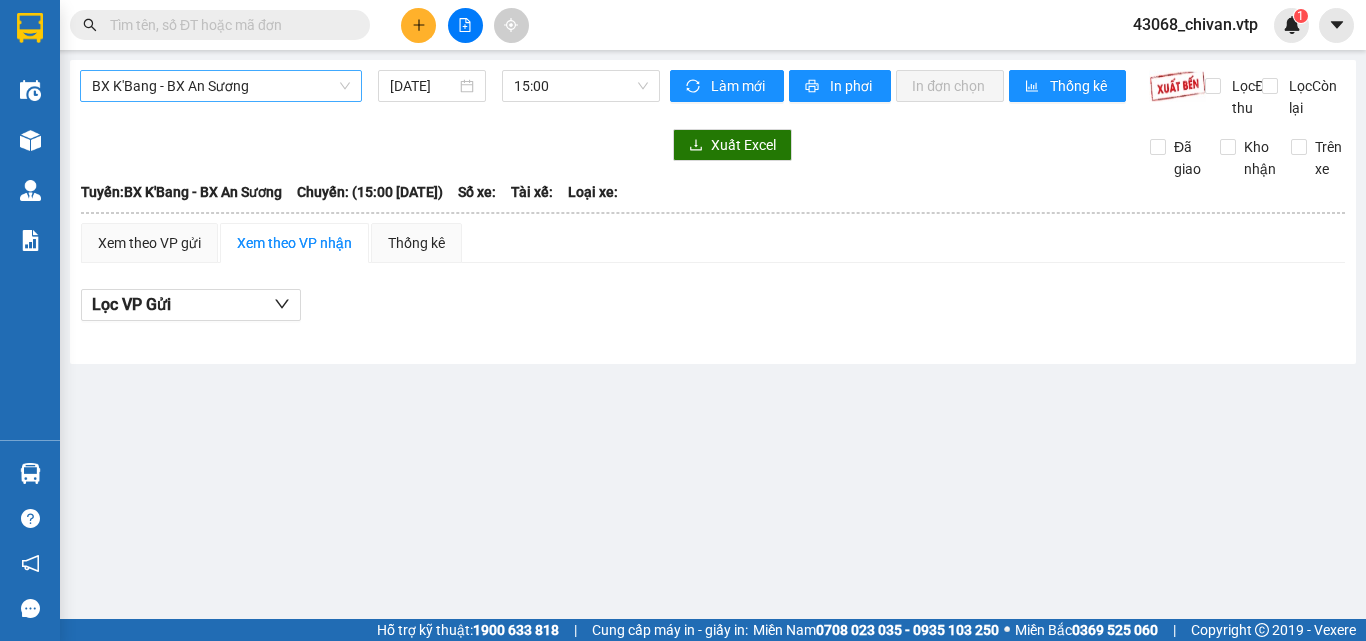 click on "BX K'Bang - BX An Sương" at bounding box center [221, 86] 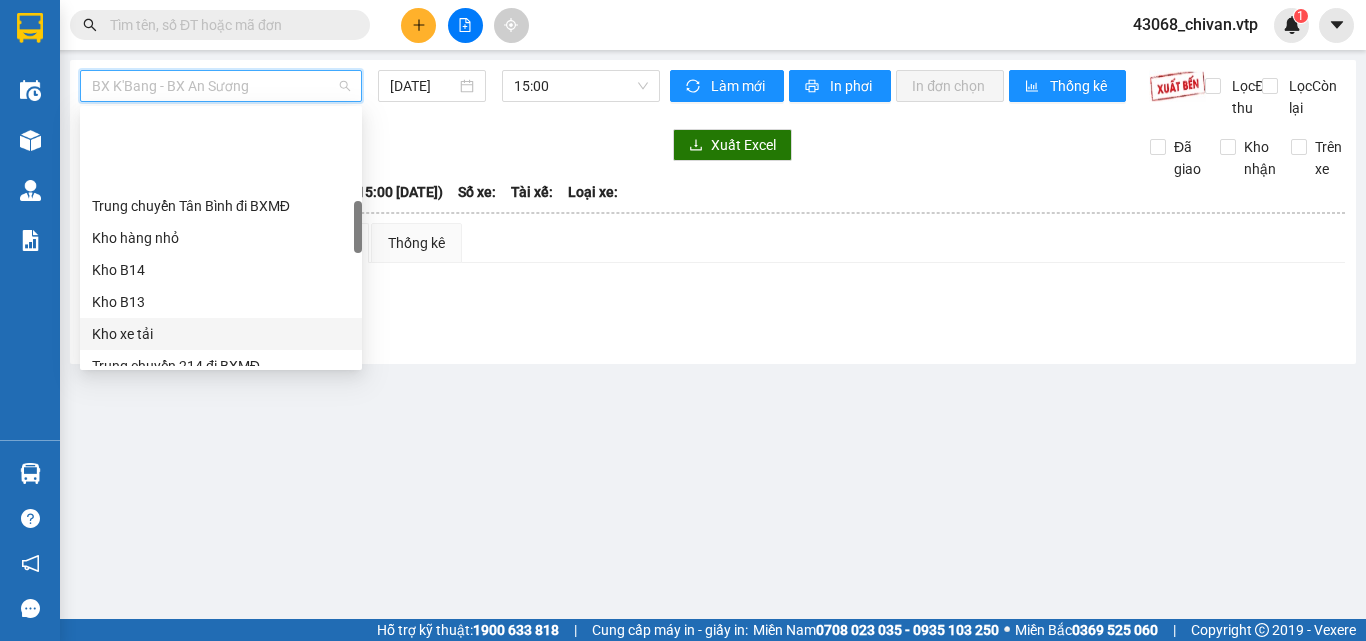 scroll, scrollTop: 500, scrollLeft: 0, axis: vertical 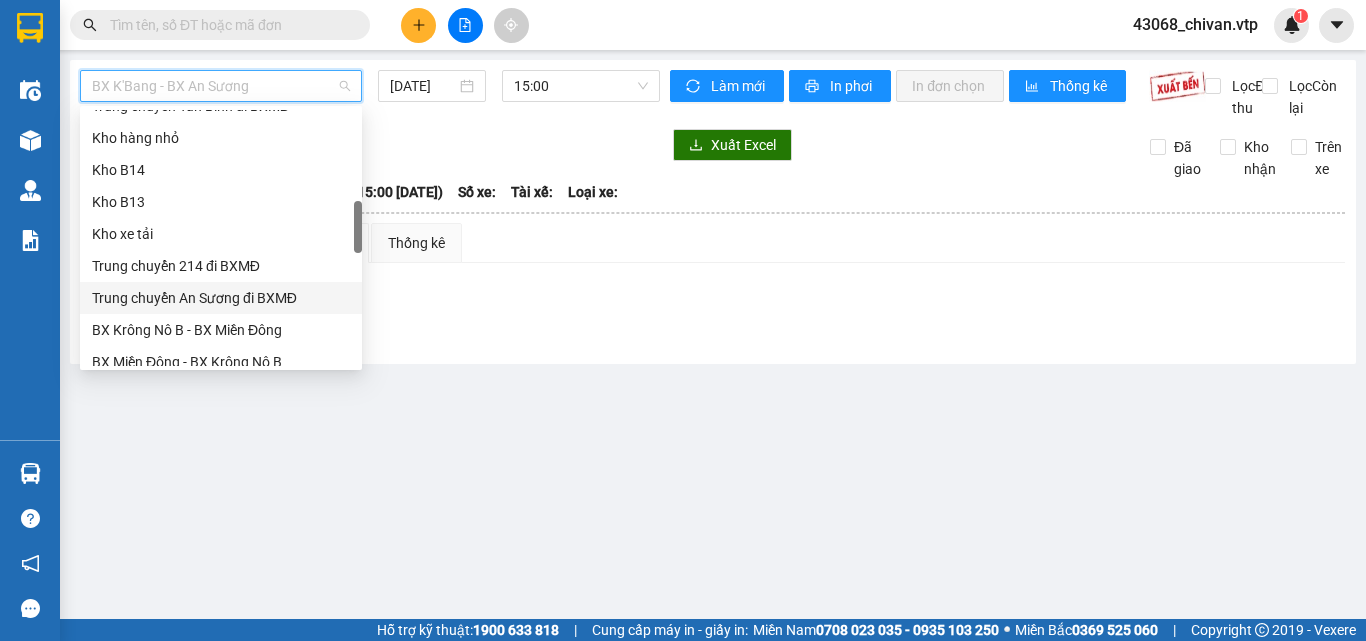 click on "Trung chuyển An Sương đi BXMĐ" at bounding box center [221, 298] 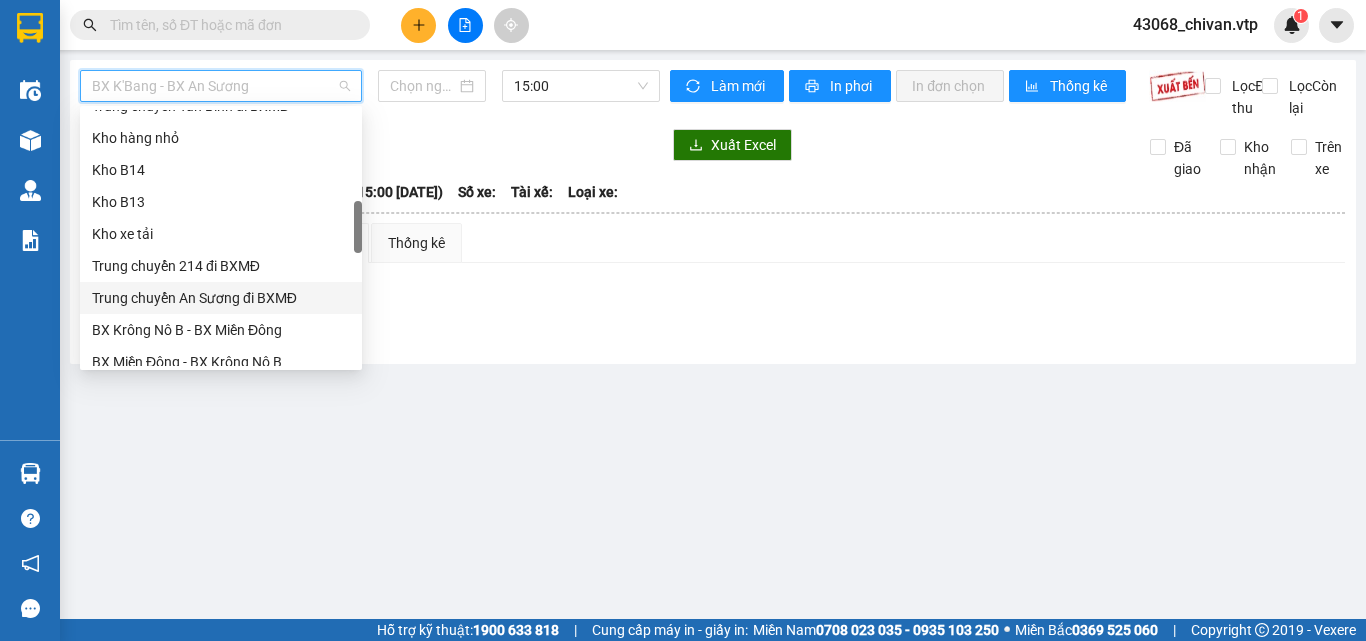 type on "[DATE]" 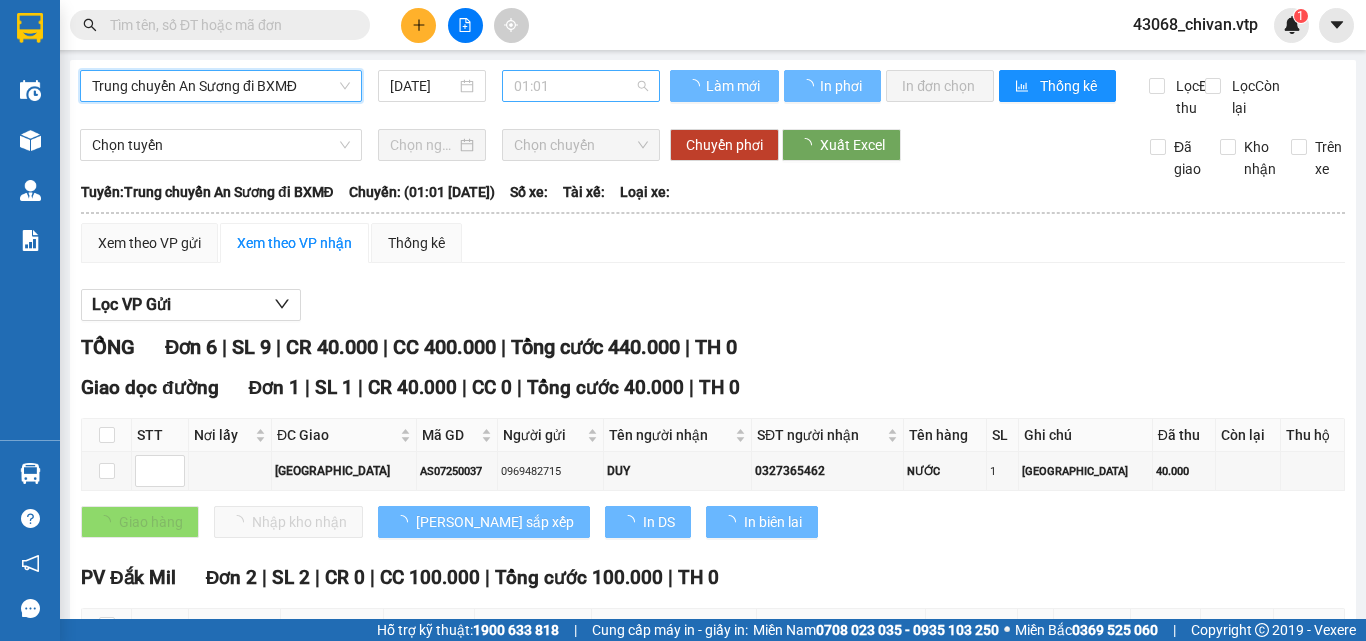 click on "01:01" at bounding box center [581, 86] 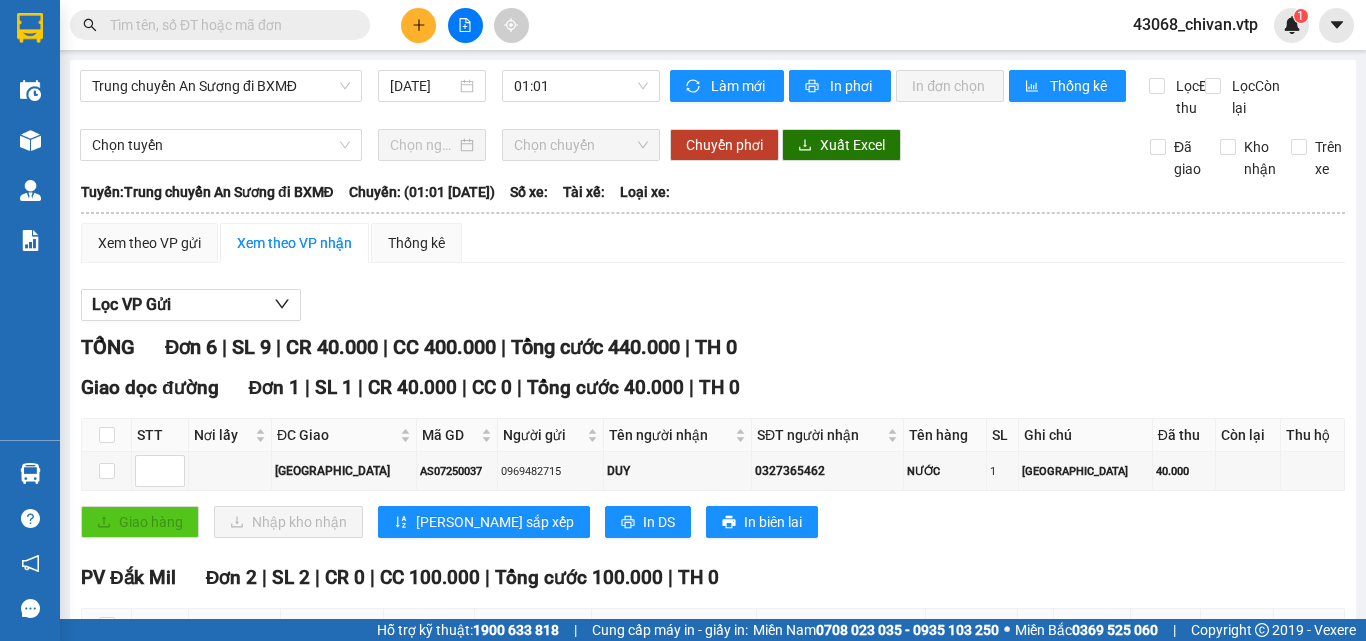 click at bounding box center [713, 213] 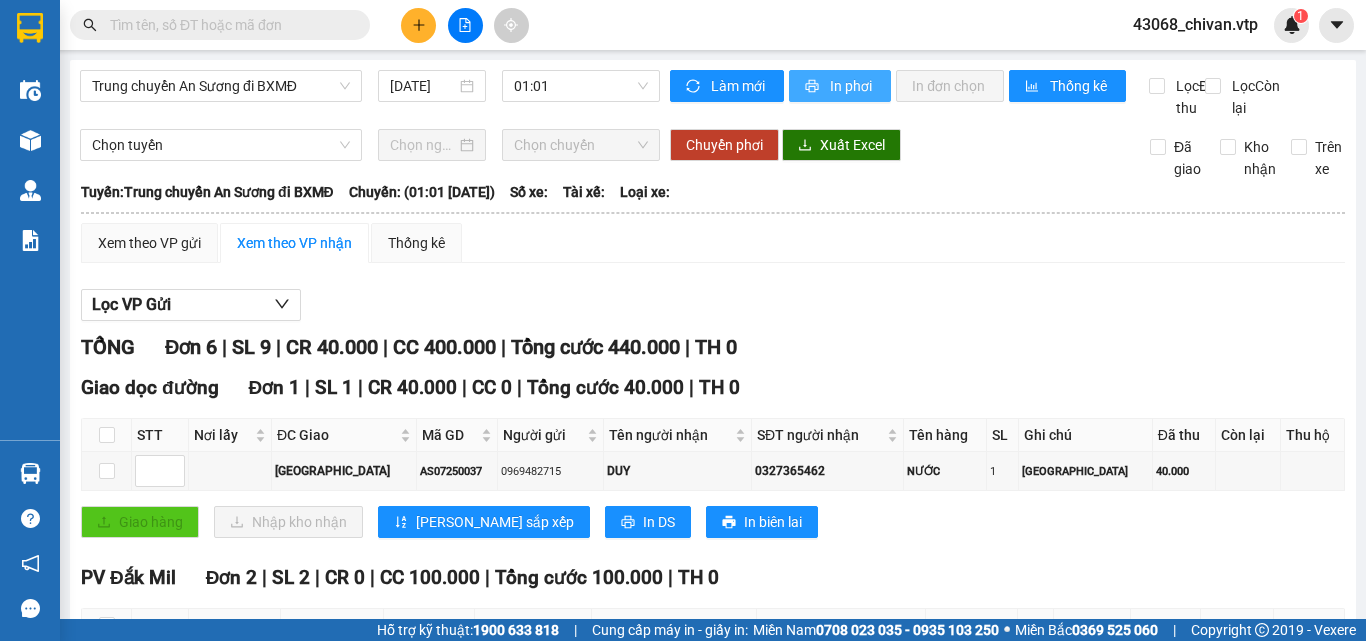 click on "In phơi" at bounding box center [852, 86] 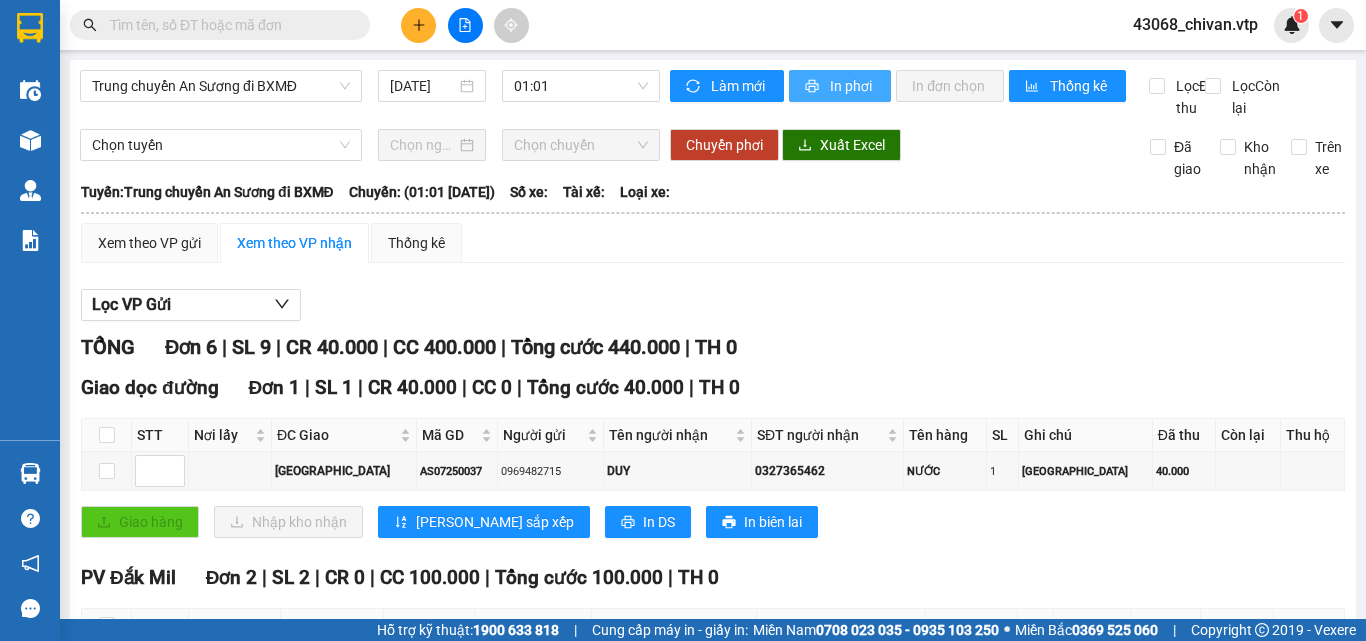 scroll, scrollTop: 0, scrollLeft: 0, axis: both 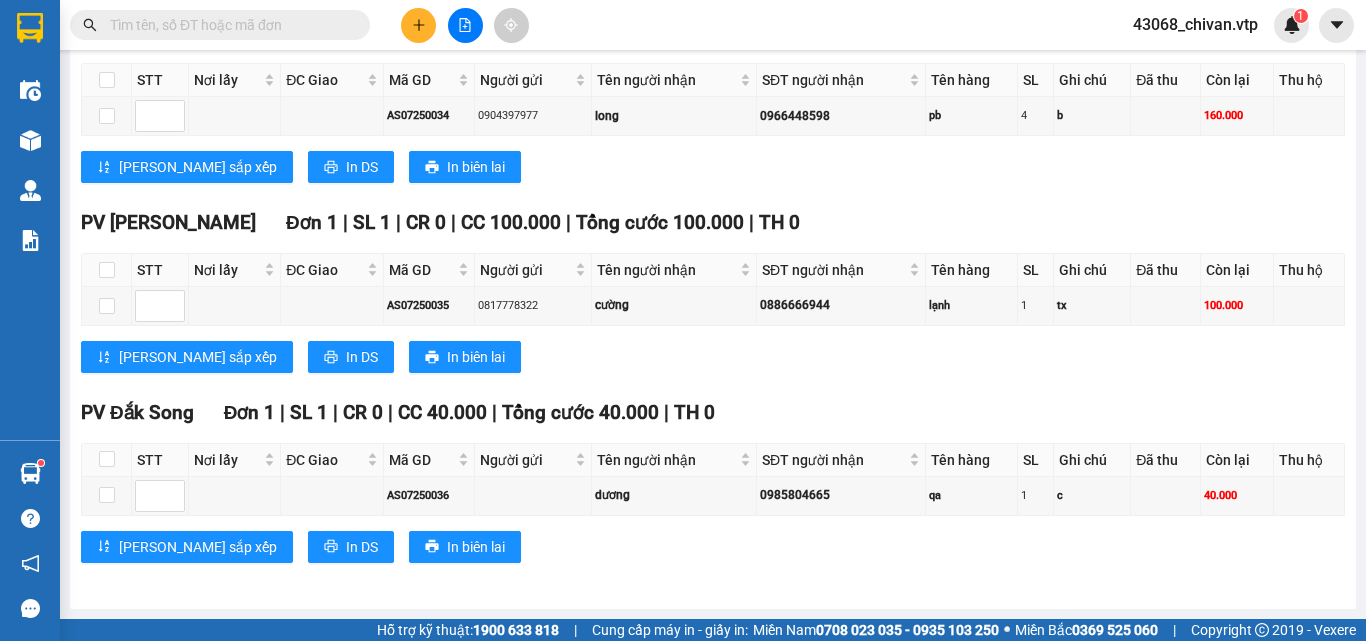 click on "[PERSON_NAME] sắp xếp In DS In biên lai" at bounding box center [713, 357] 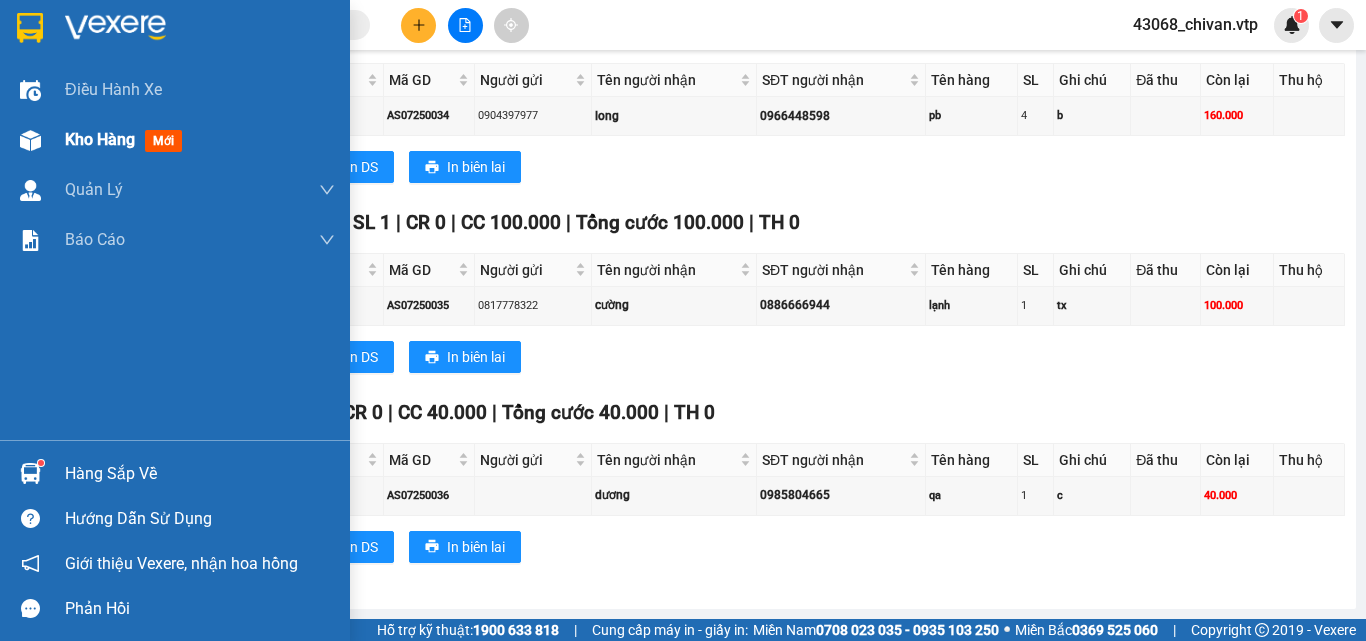 click on "Kho hàng mới" at bounding box center (175, 140) 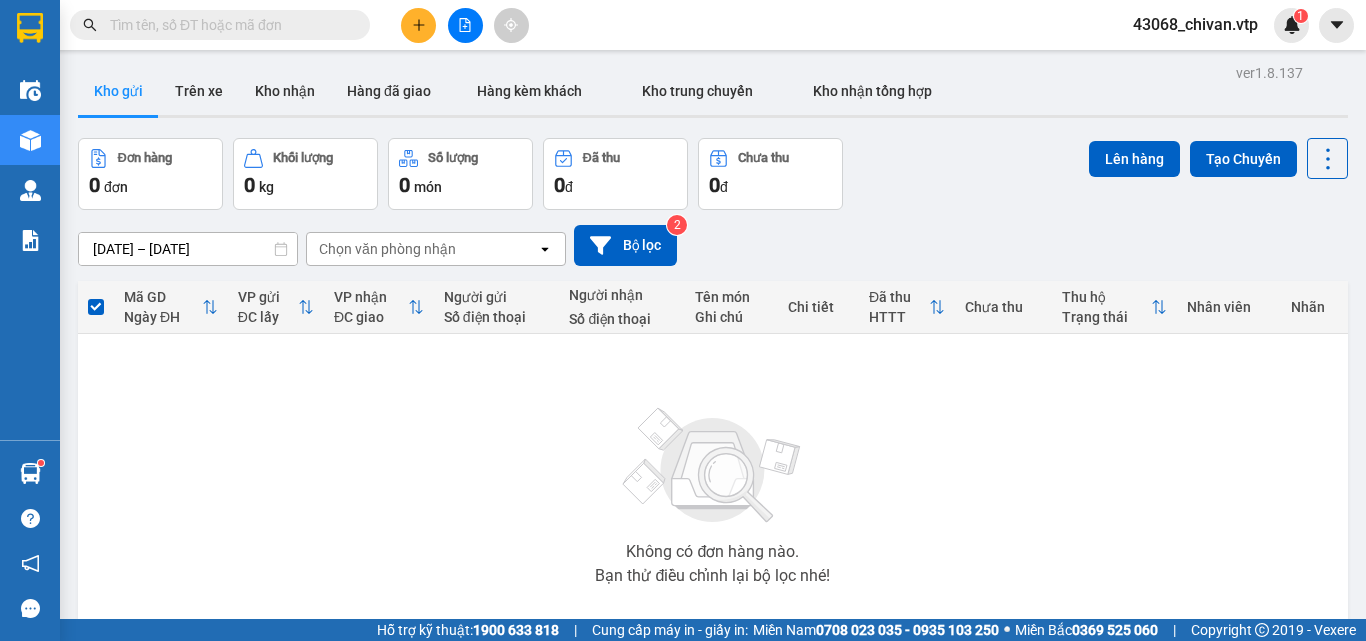 scroll, scrollTop: 0, scrollLeft: 0, axis: both 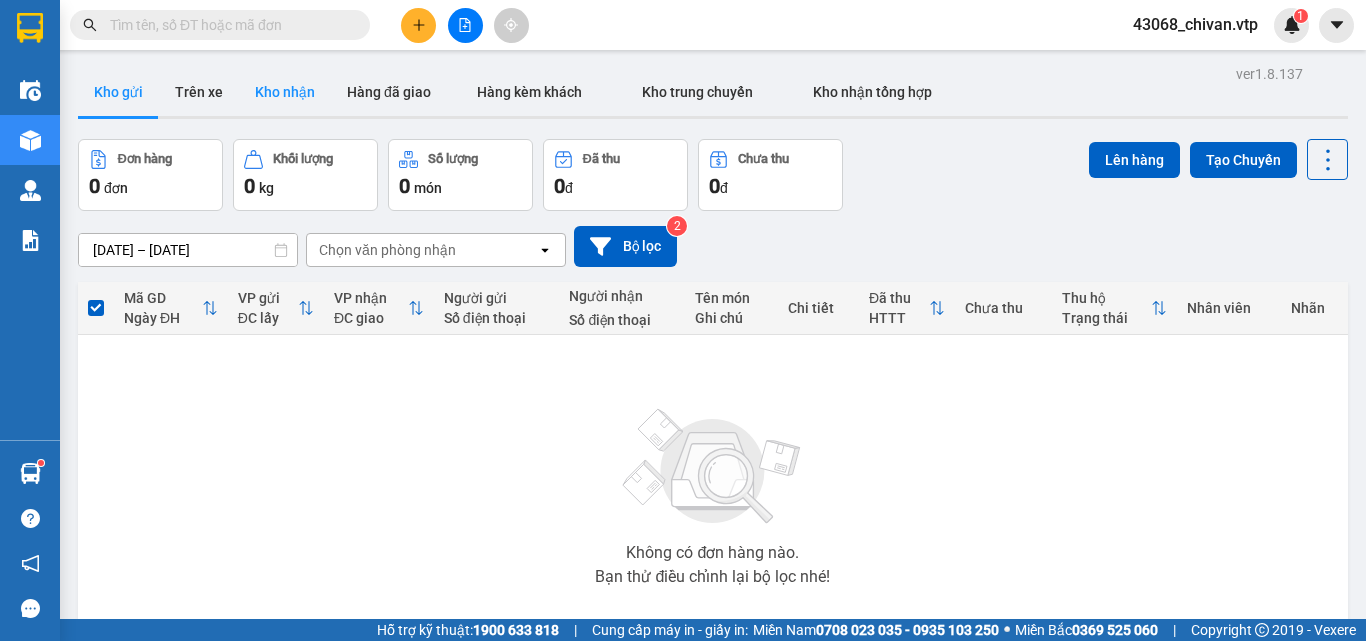 click on "Kho nhận" at bounding box center [285, 92] 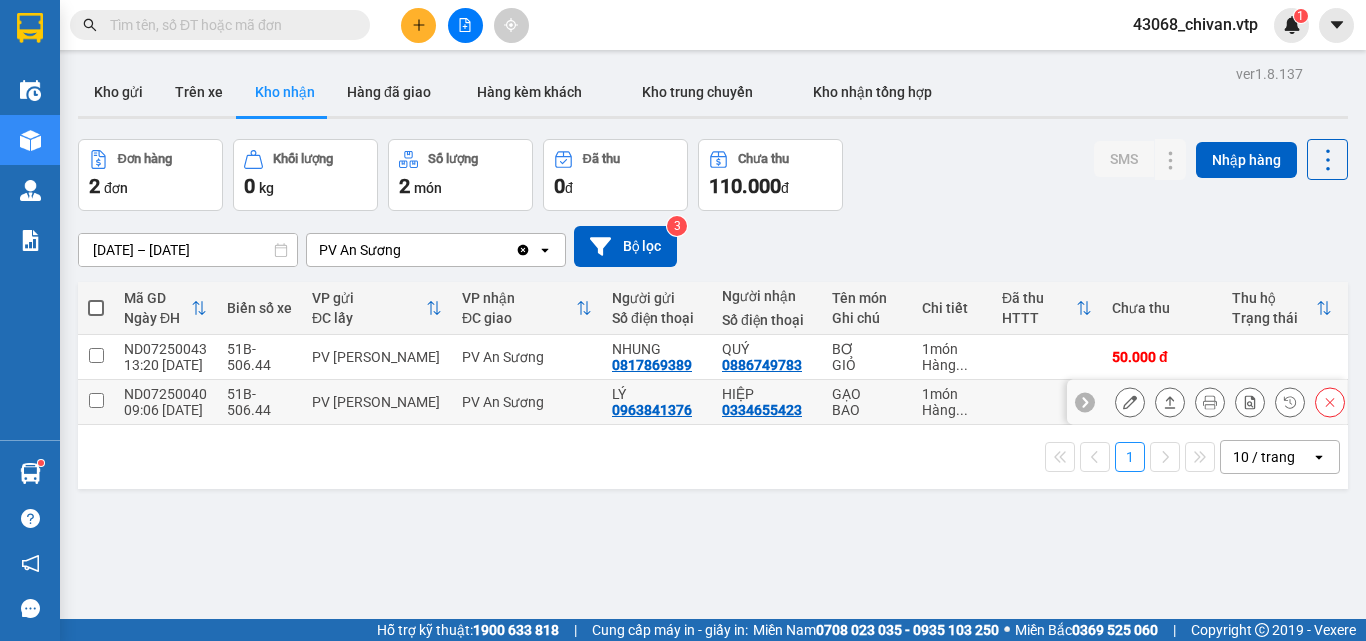 click at bounding box center (96, 402) 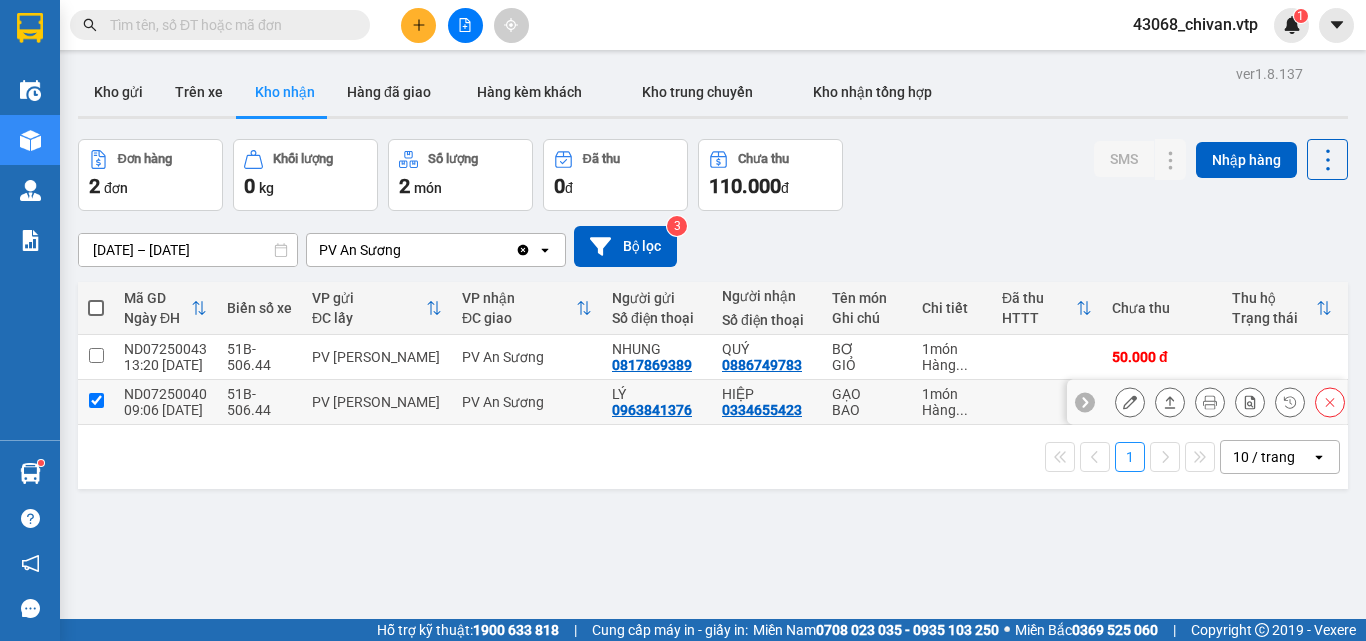 checkbox on "true" 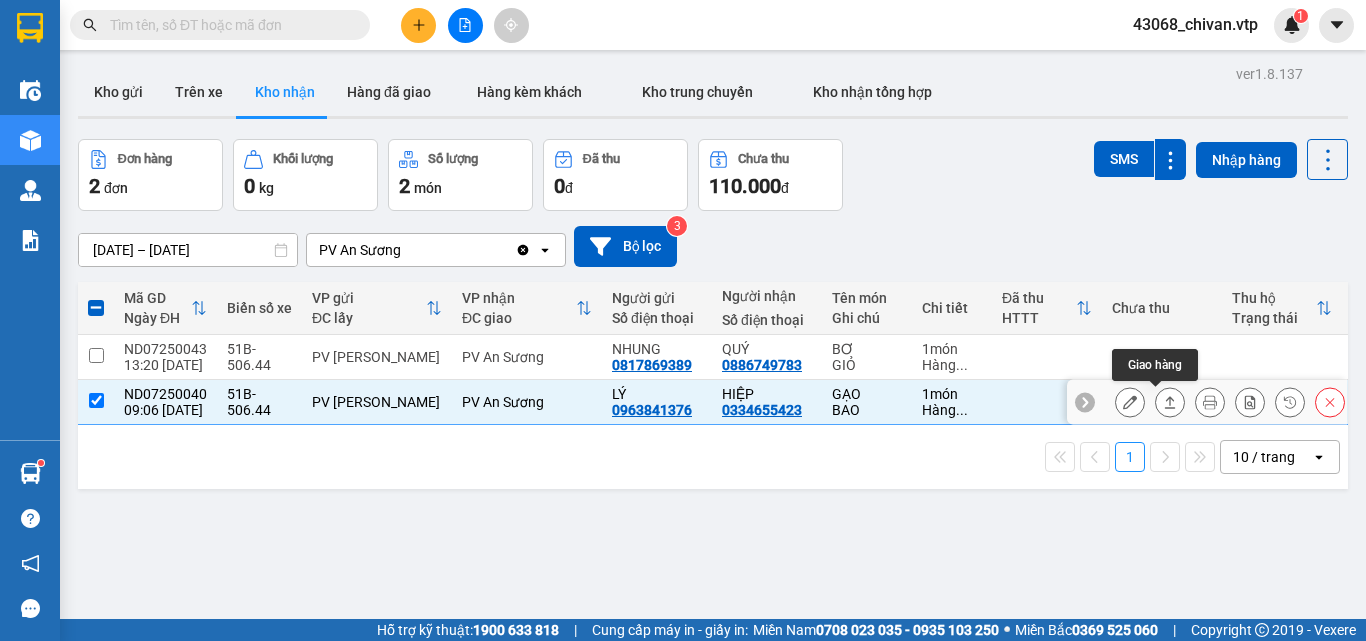 click 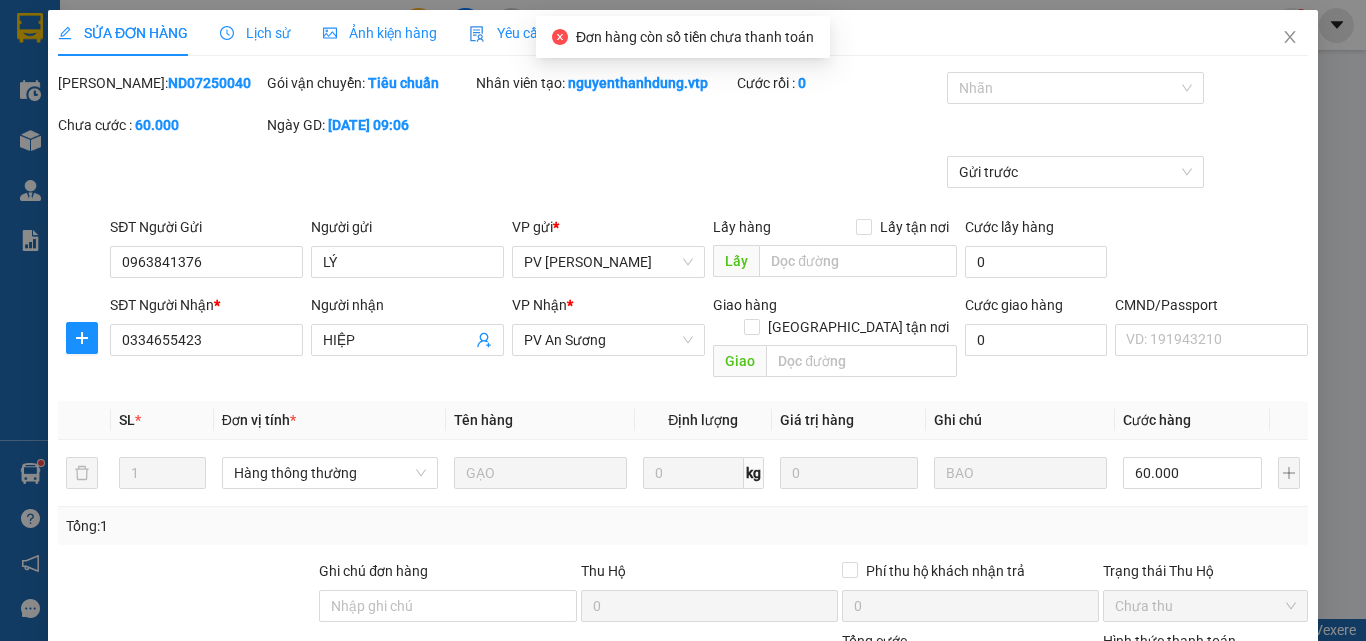 type on "0963841376" 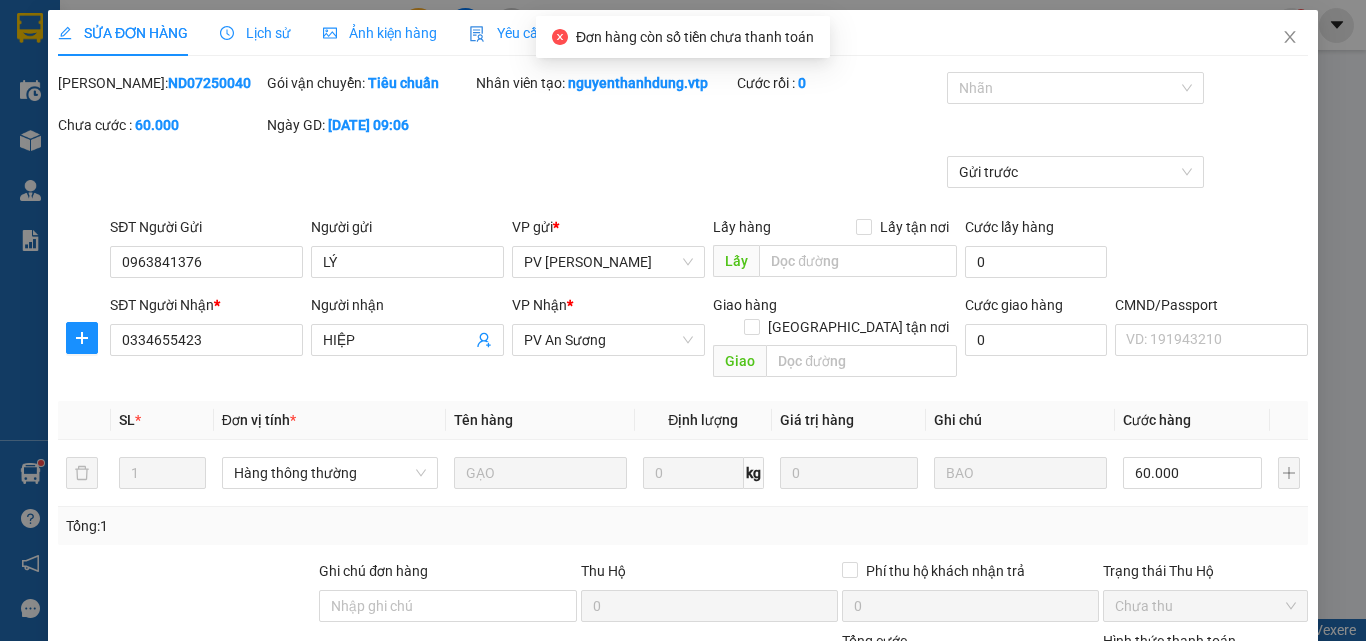 type on "LÝ" 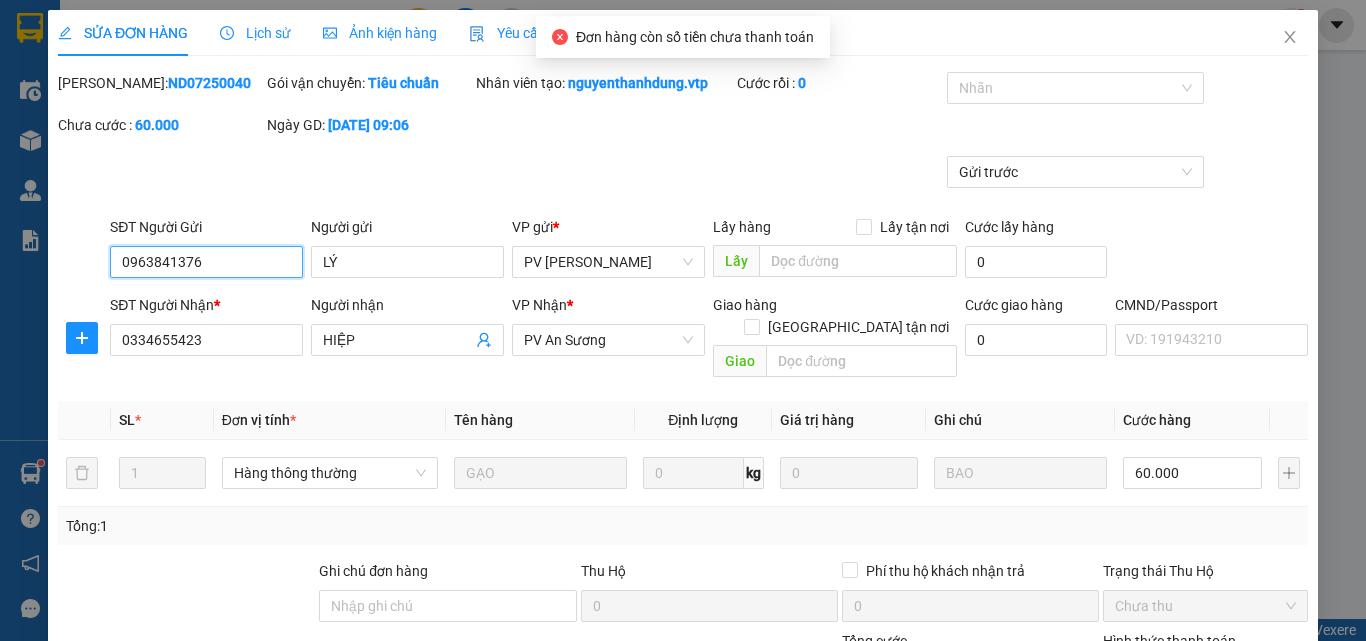 type on "3.000" 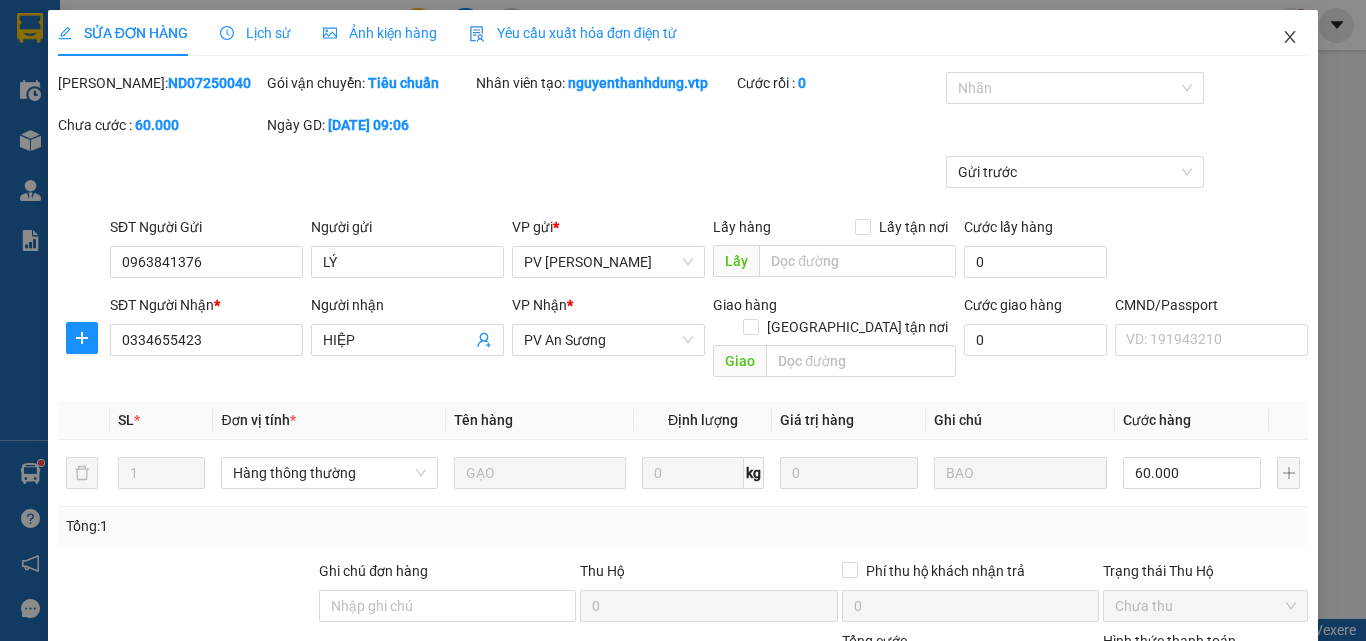 click 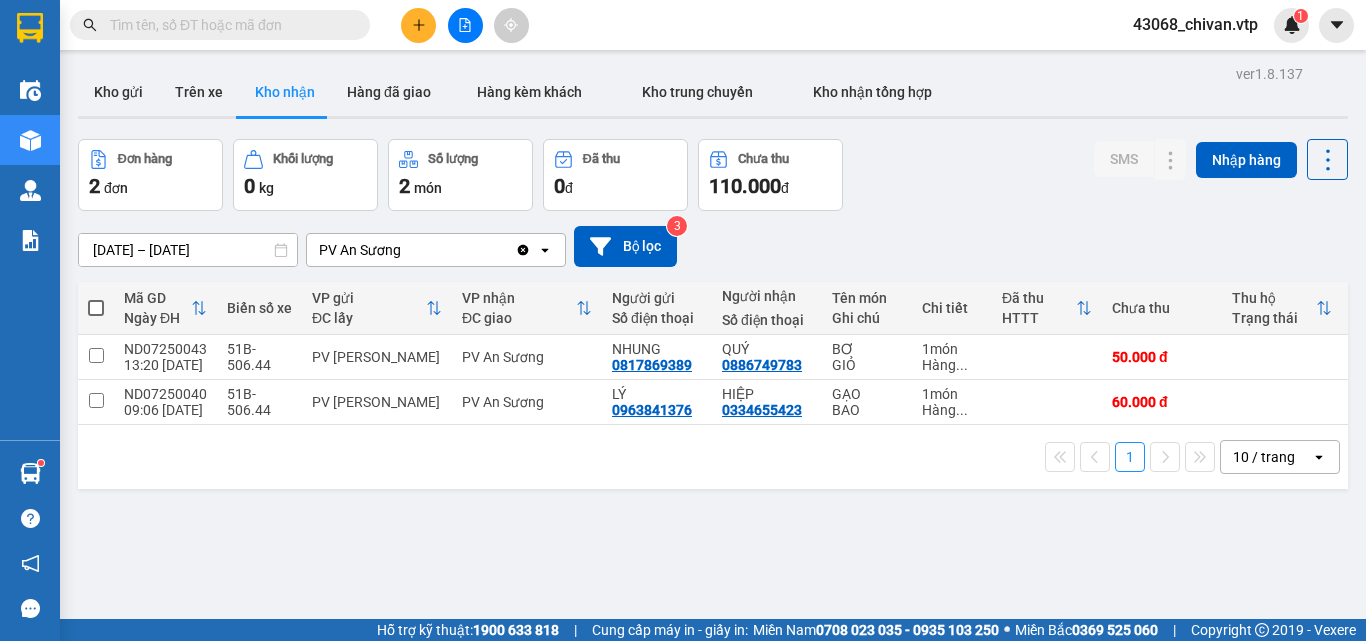 click at bounding box center (228, 25) 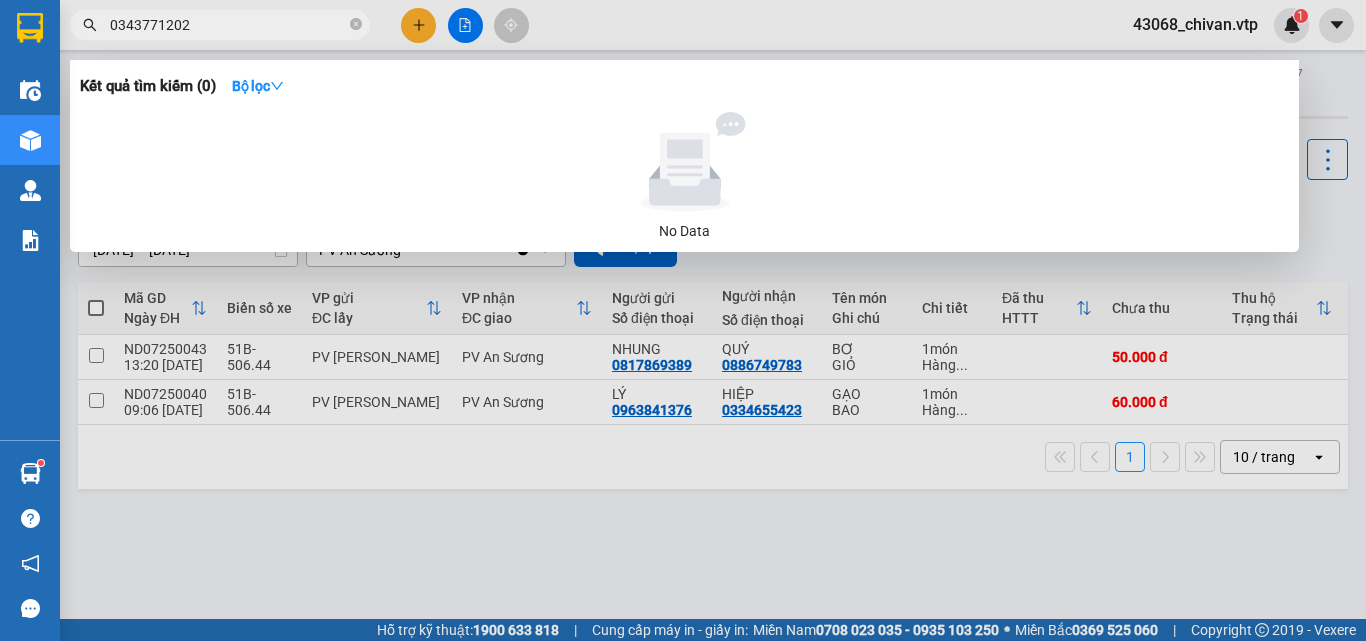type on "0343771202" 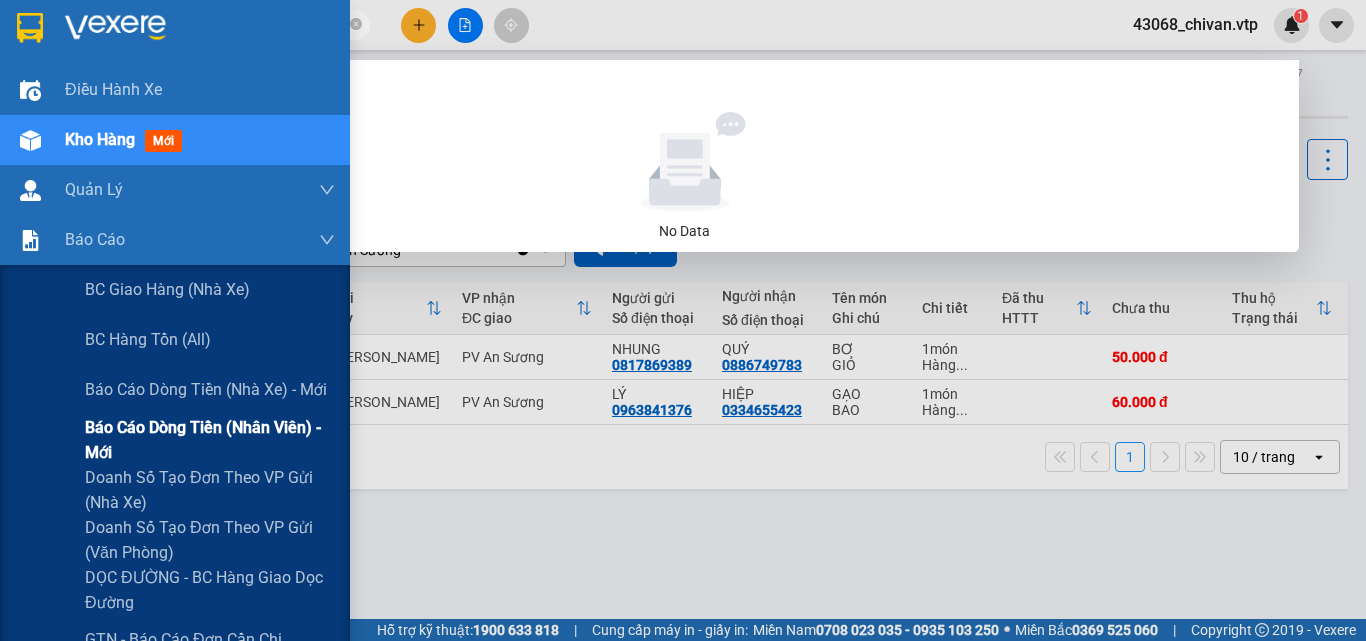 click on "Báo cáo dòng tiền (nhân viên) - mới" at bounding box center [210, 440] 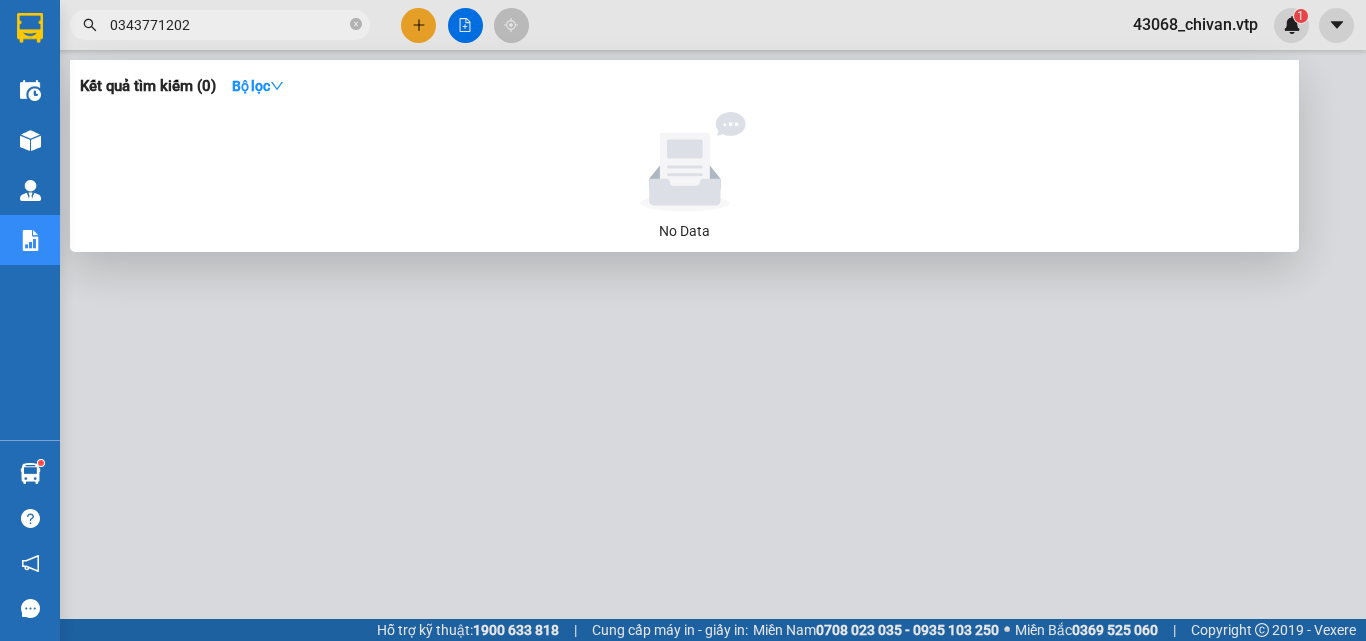 click at bounding box center [683, 320] 